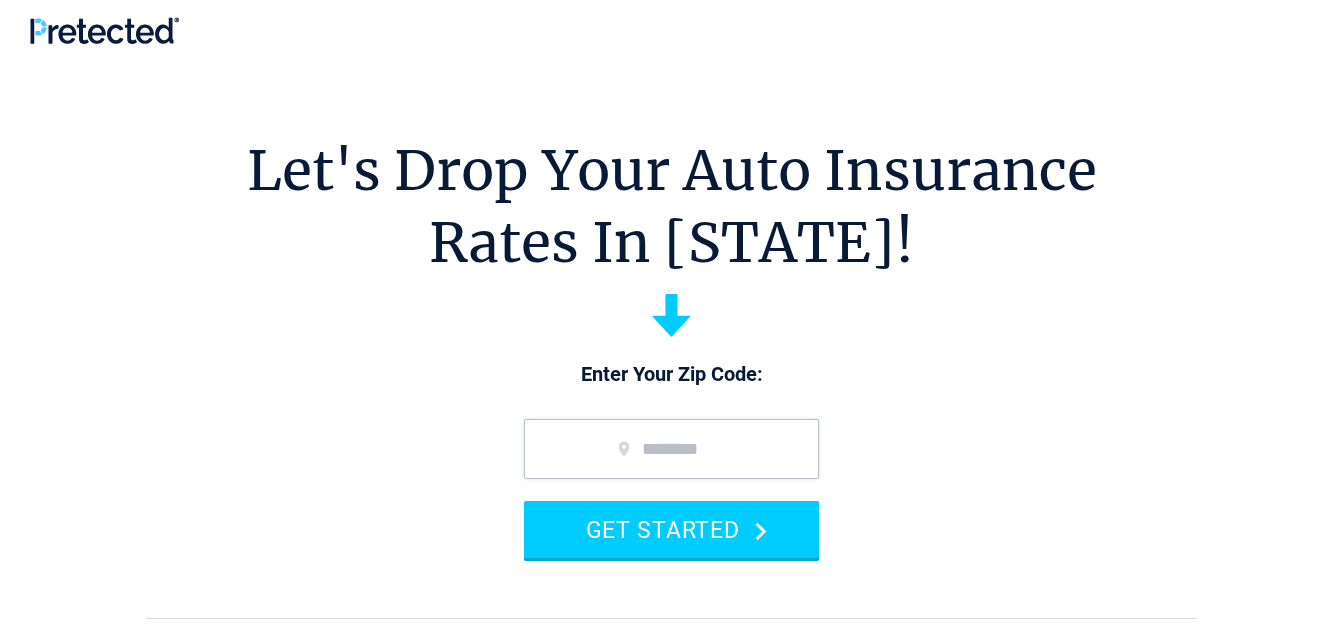 scroll, scrollTop: 0, scrollLeft: 0, axis: both 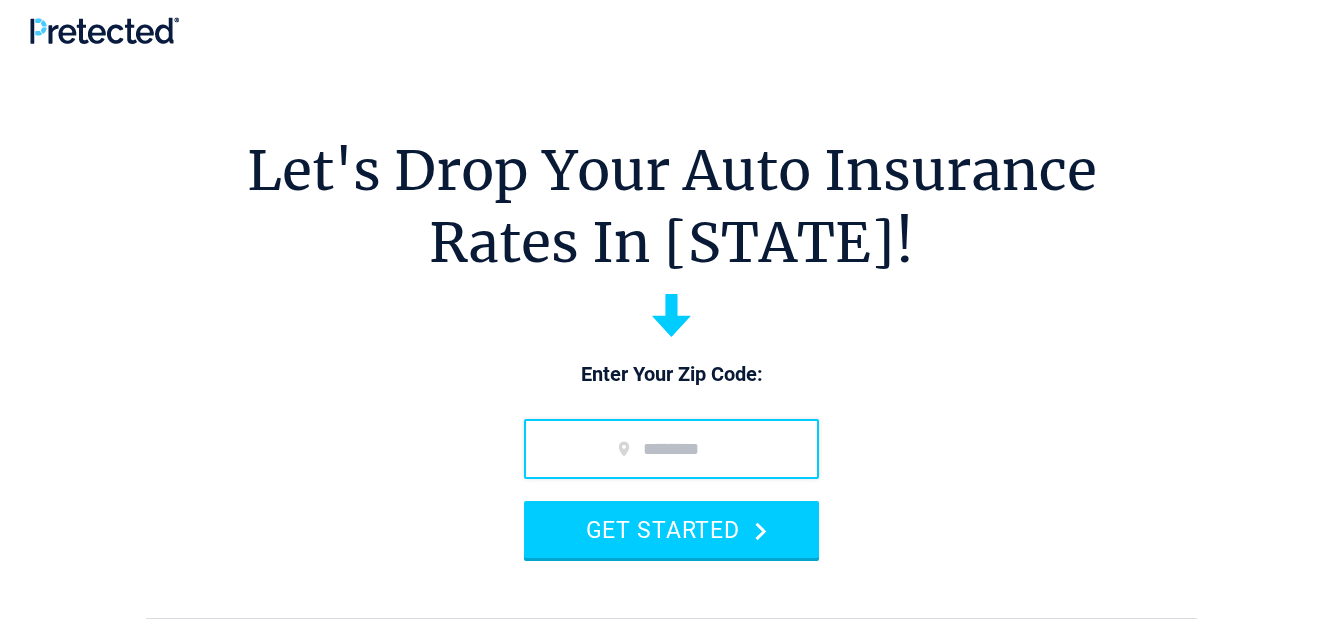click at bounding box center [671, 449] 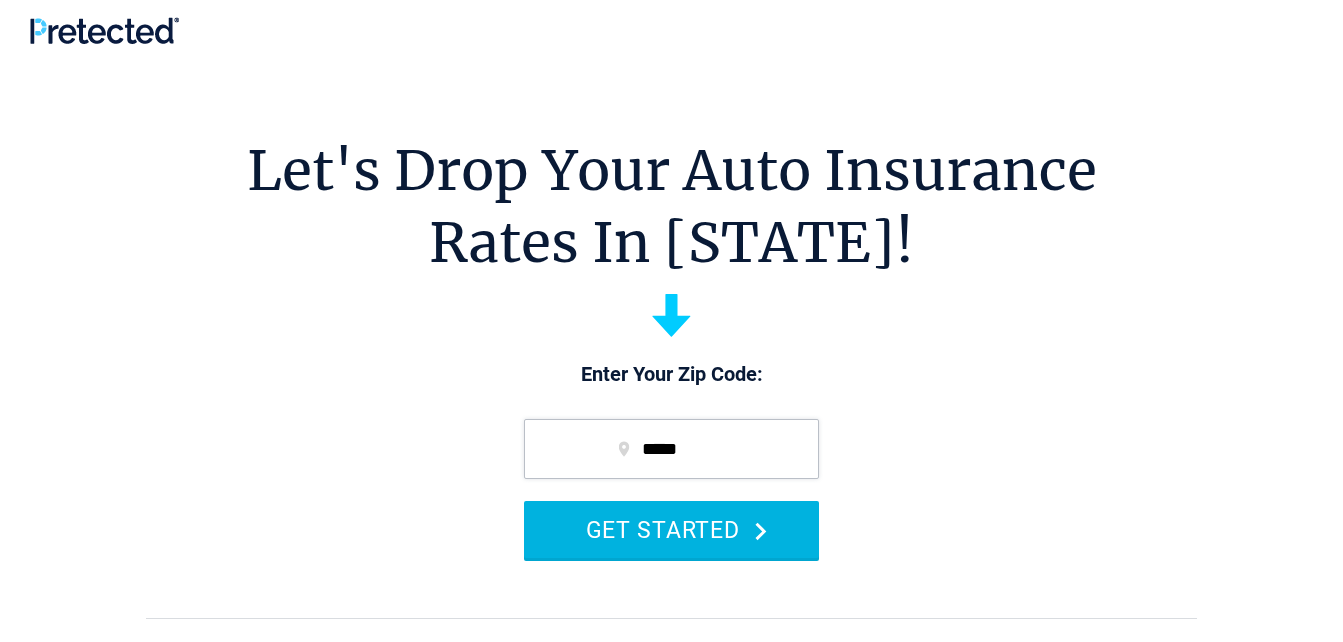 click on "GET STARTED" at bounding box center (671, 529) 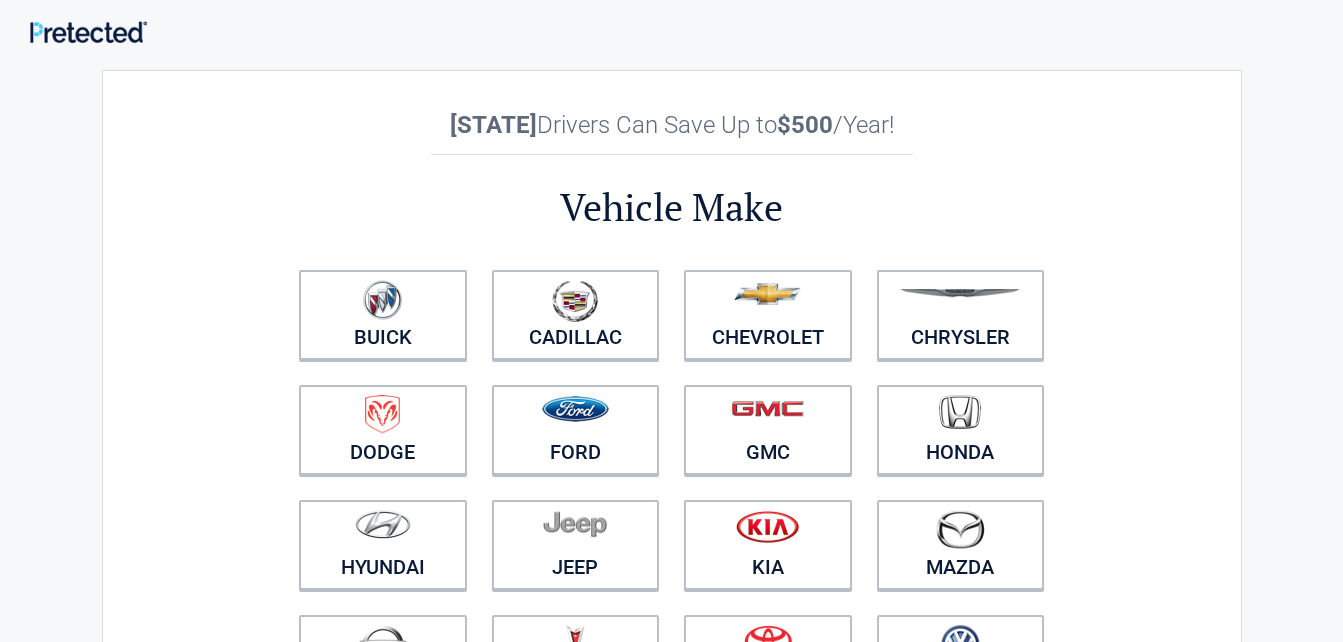 scroll, scrollTop: 0, scrollLeft: 0, axis: both 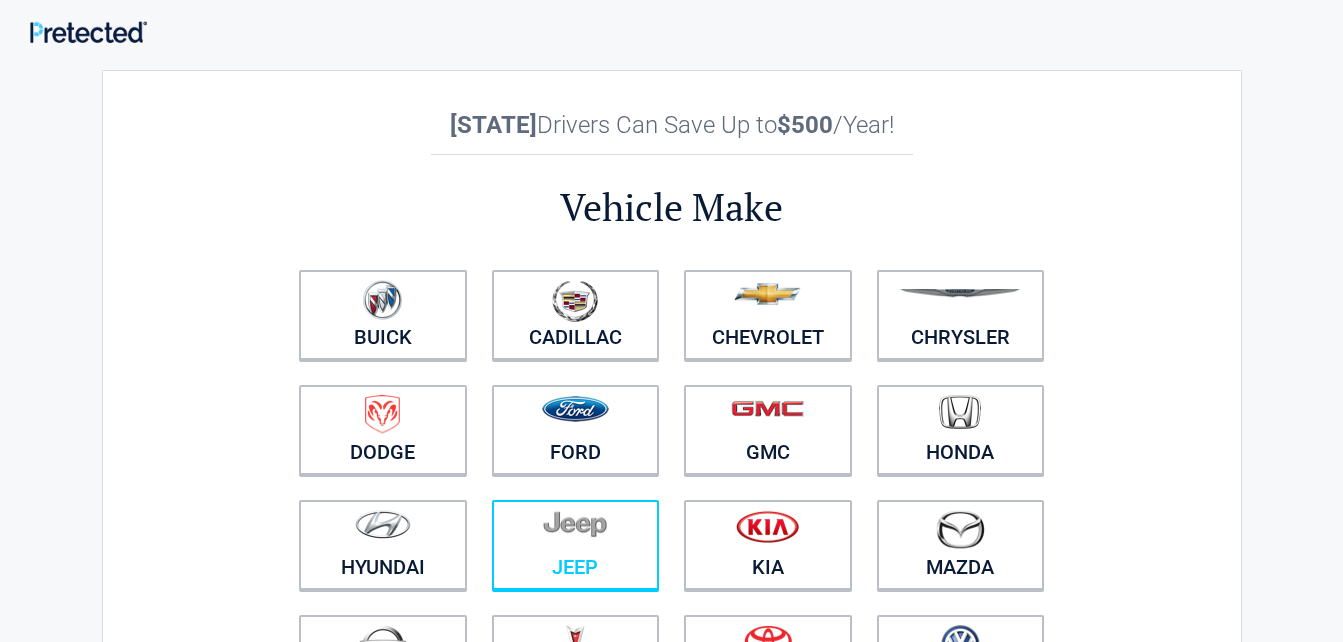 click at bounding box center (575, 524) 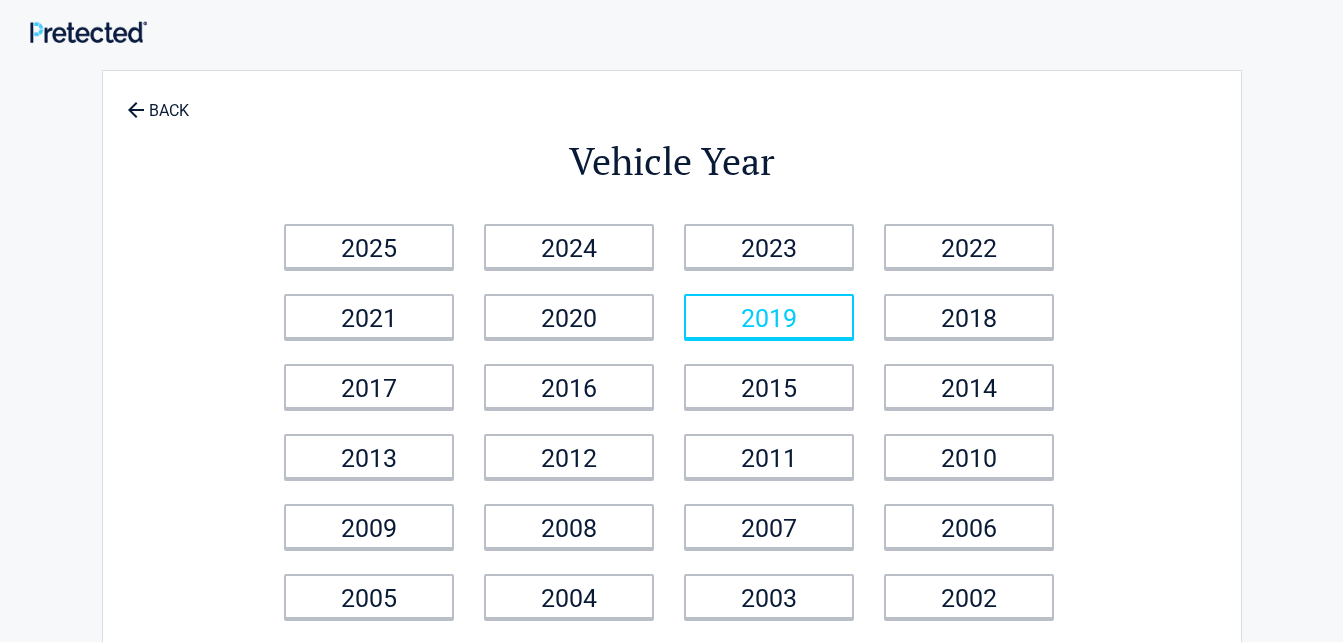 click on "2019" at bounding box center (769, 316) 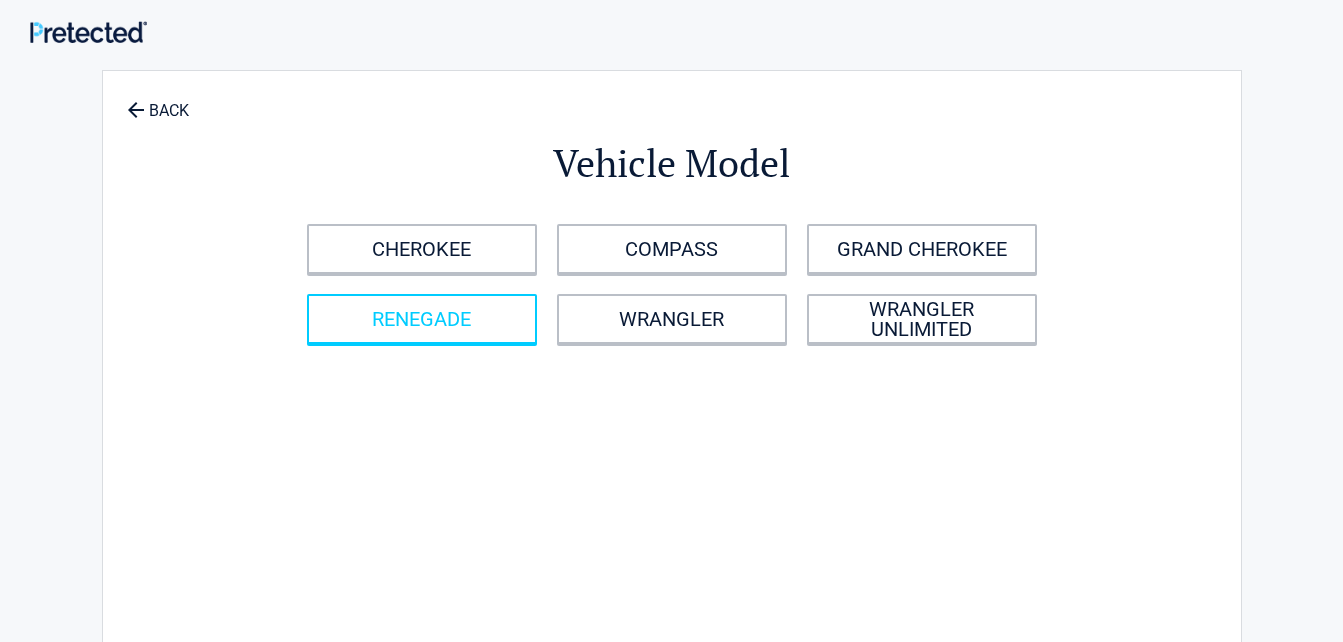 click on "RENEGADE" at bounding box center (422, 319) 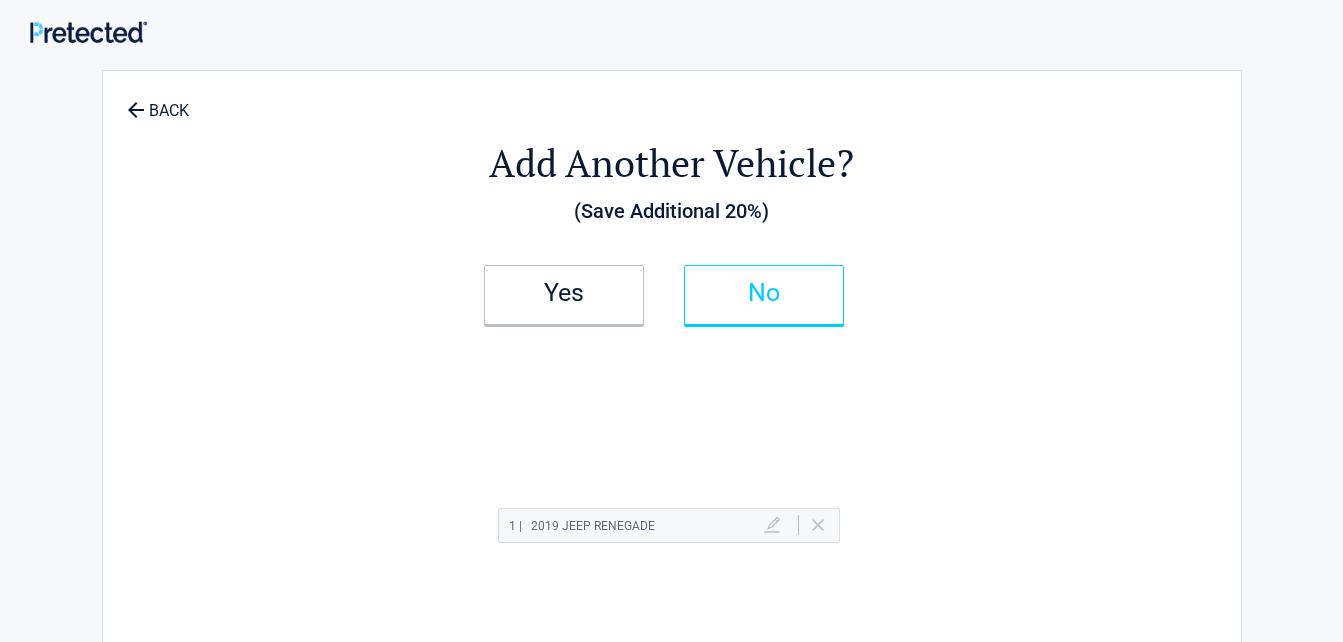 click on "No" at bounding box center (764, 295) 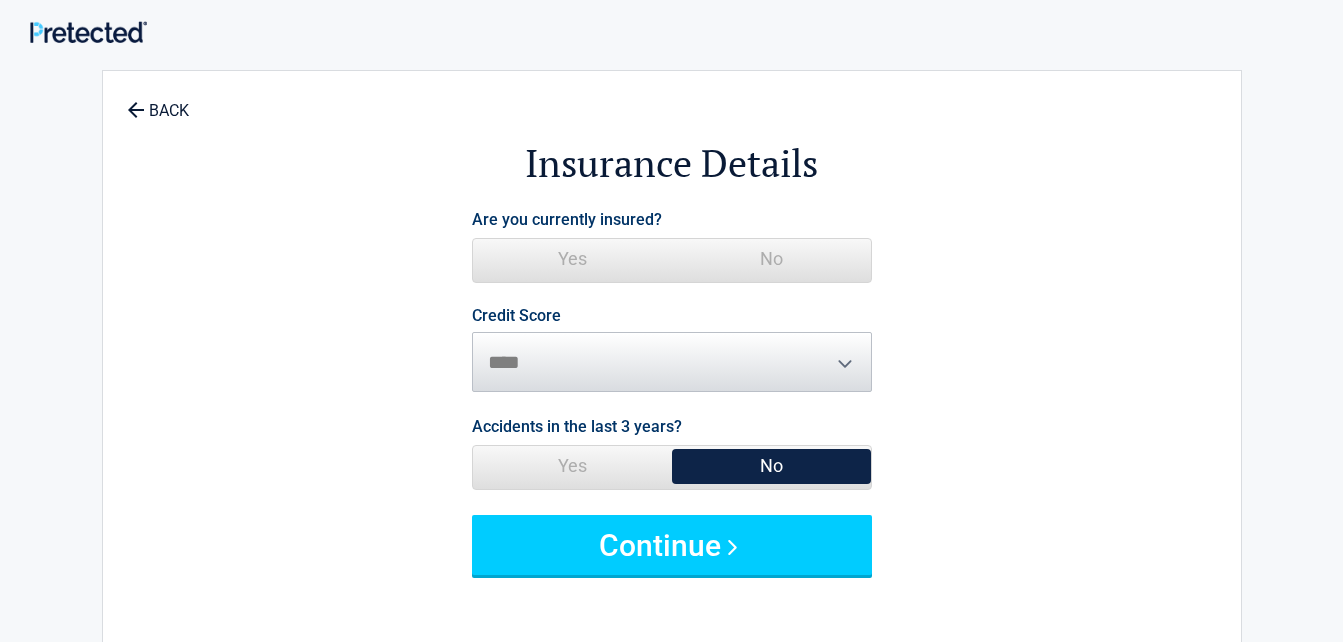 click on "Yes" at bounding box center [572, 259] 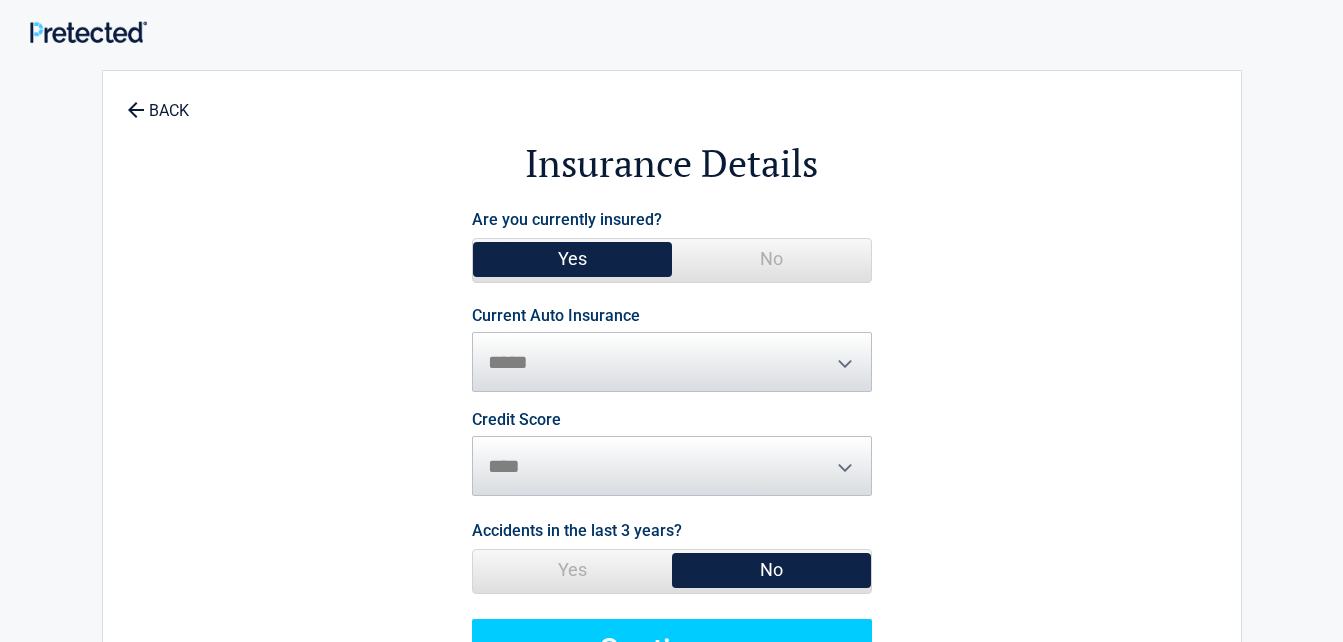 click on "**********" at bounding box center [672, 350] 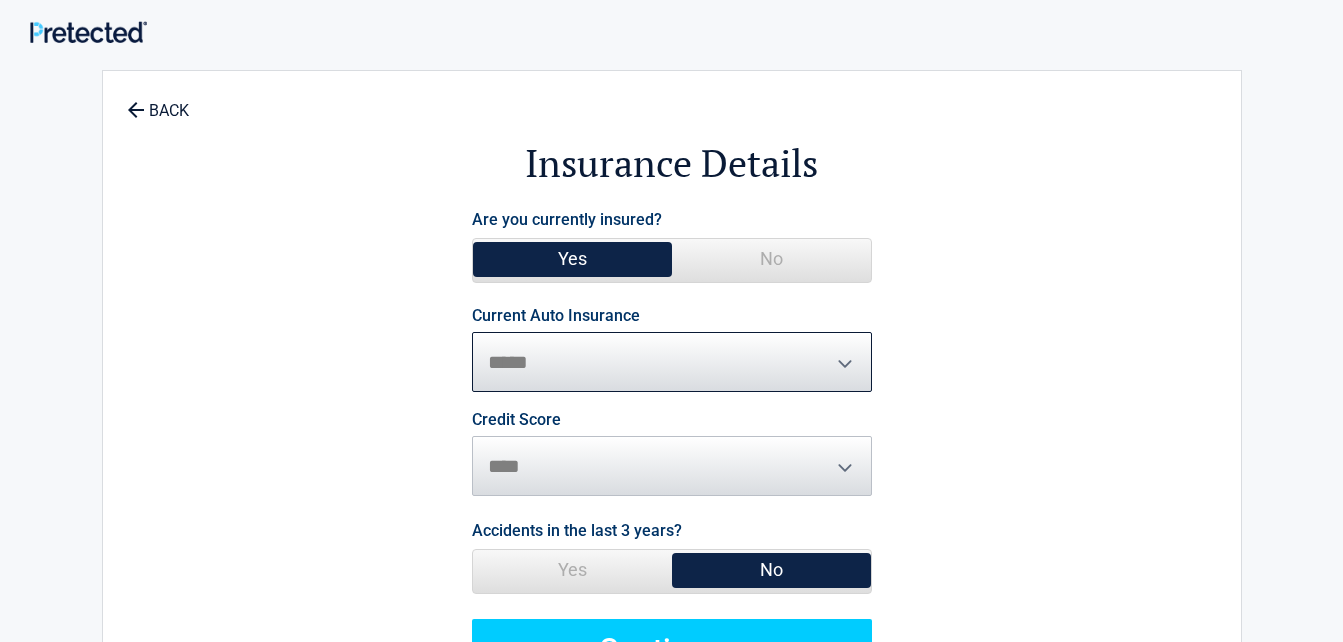 click on "**********" at bounding box center (672, 362) 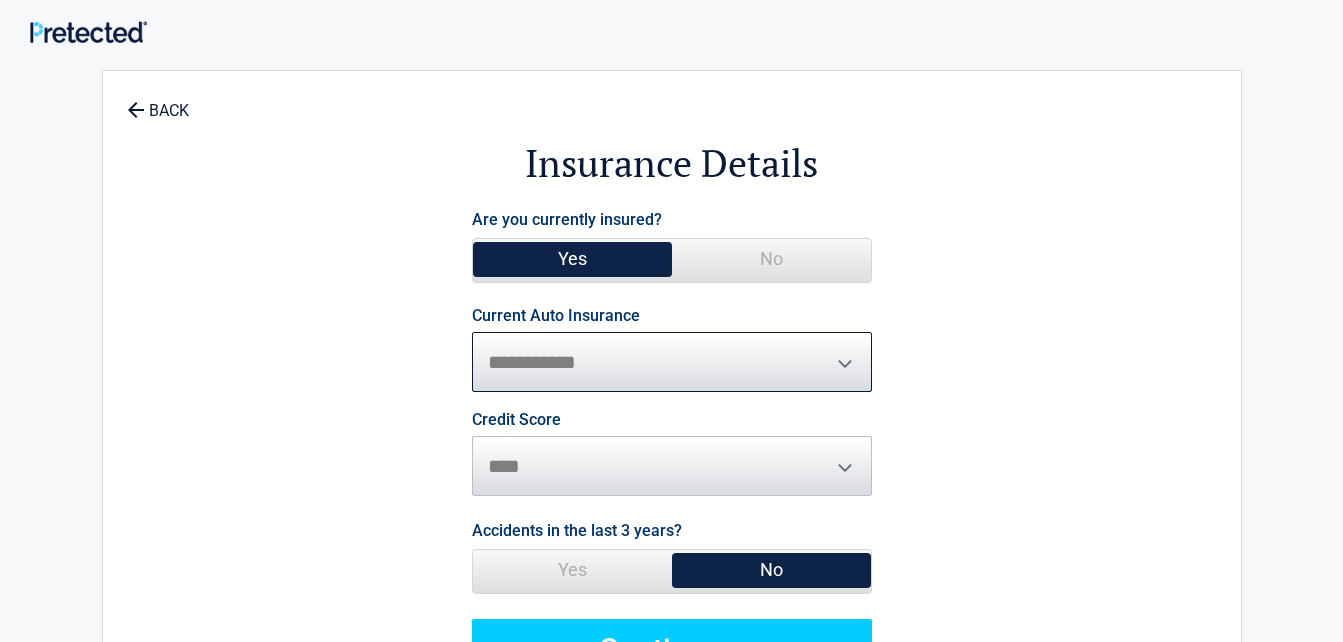 click on "**********" at bounding box center (672, 362) 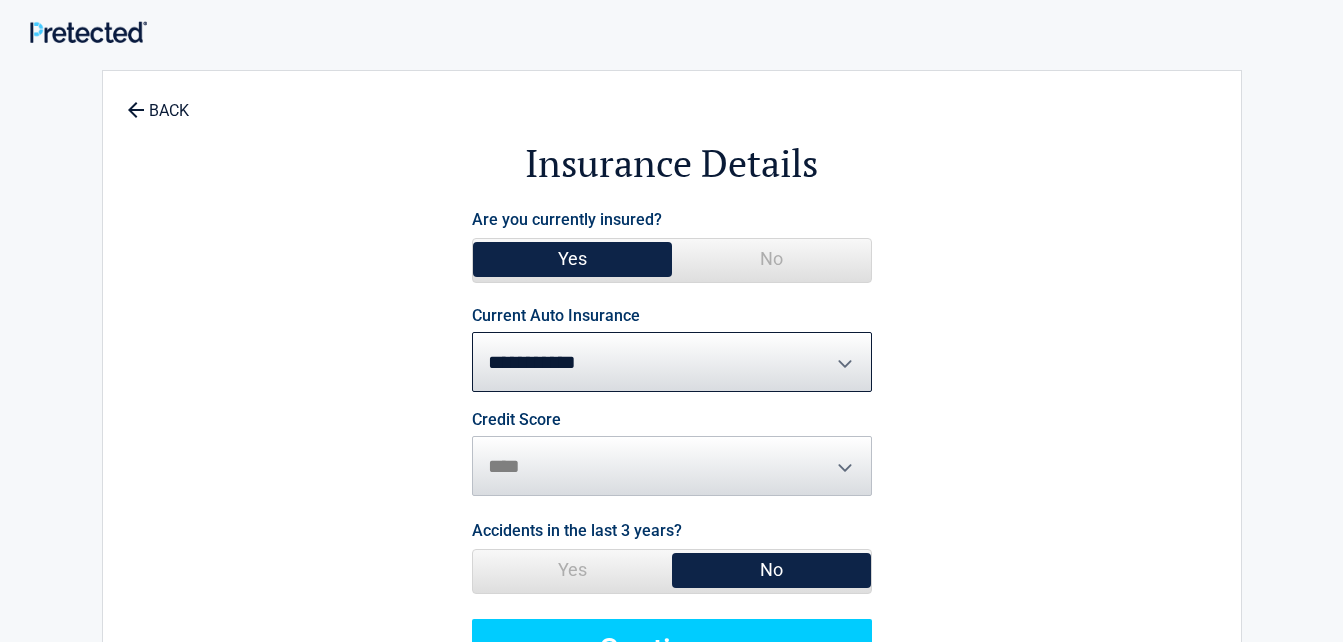 click on "Credit Score
*********
****
*******
****" at bounding box center [672, 454] 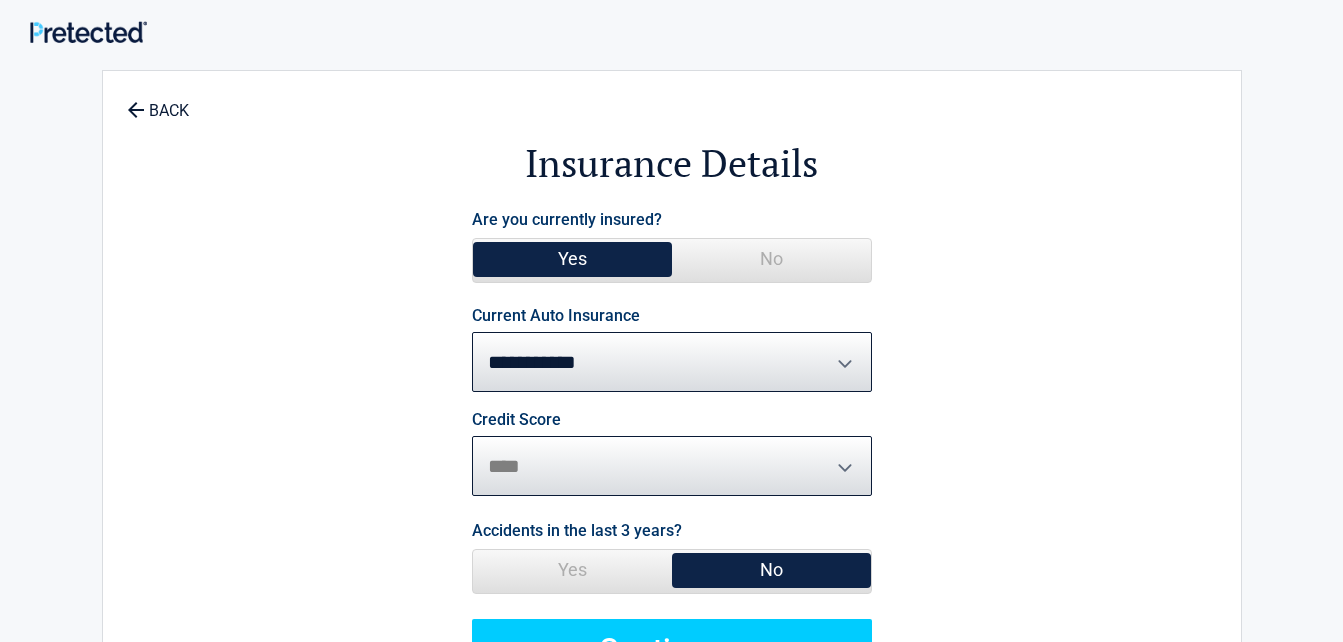 click on "*********
****
*******
****" at bounding box center (672, 466) 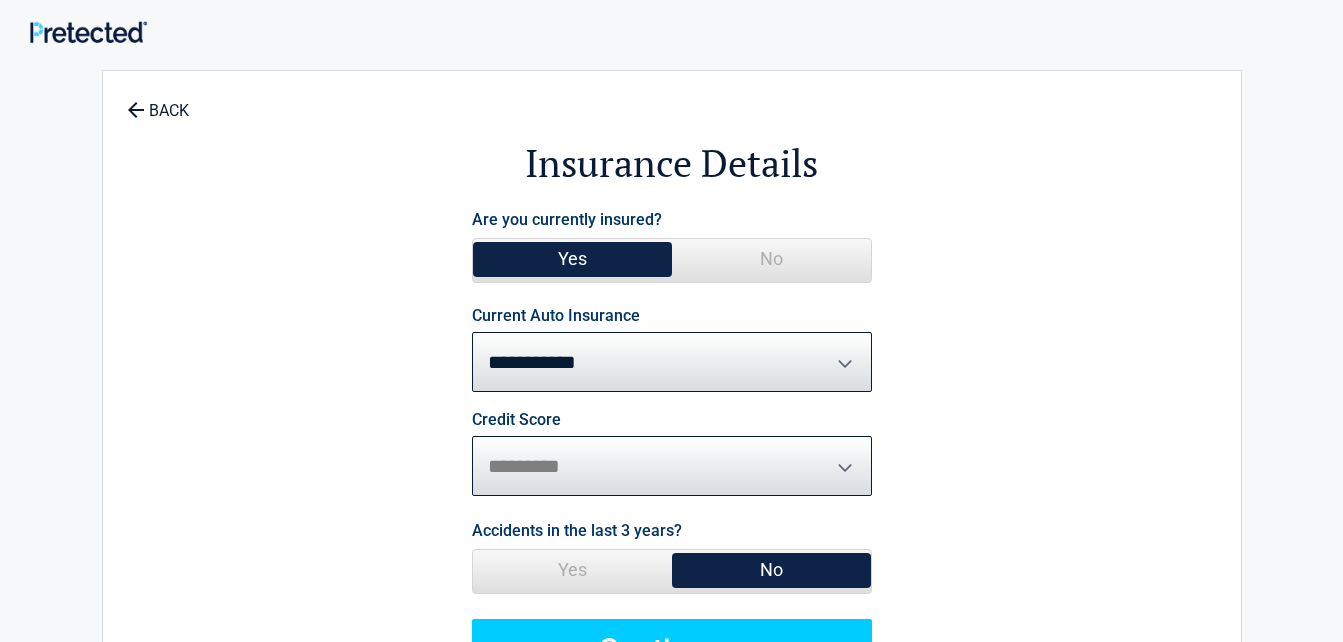 click on "*********
****
*******
****" at bounding box center (672, 466) 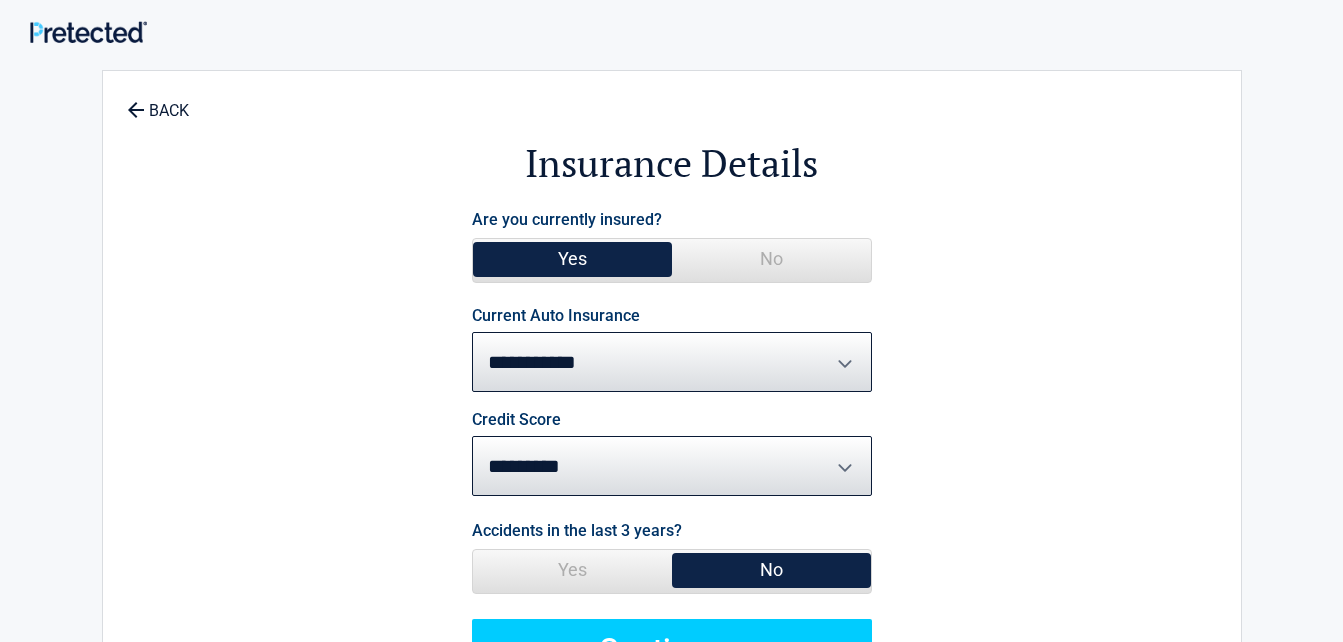 click on "No" at bounding box center [771, 570] 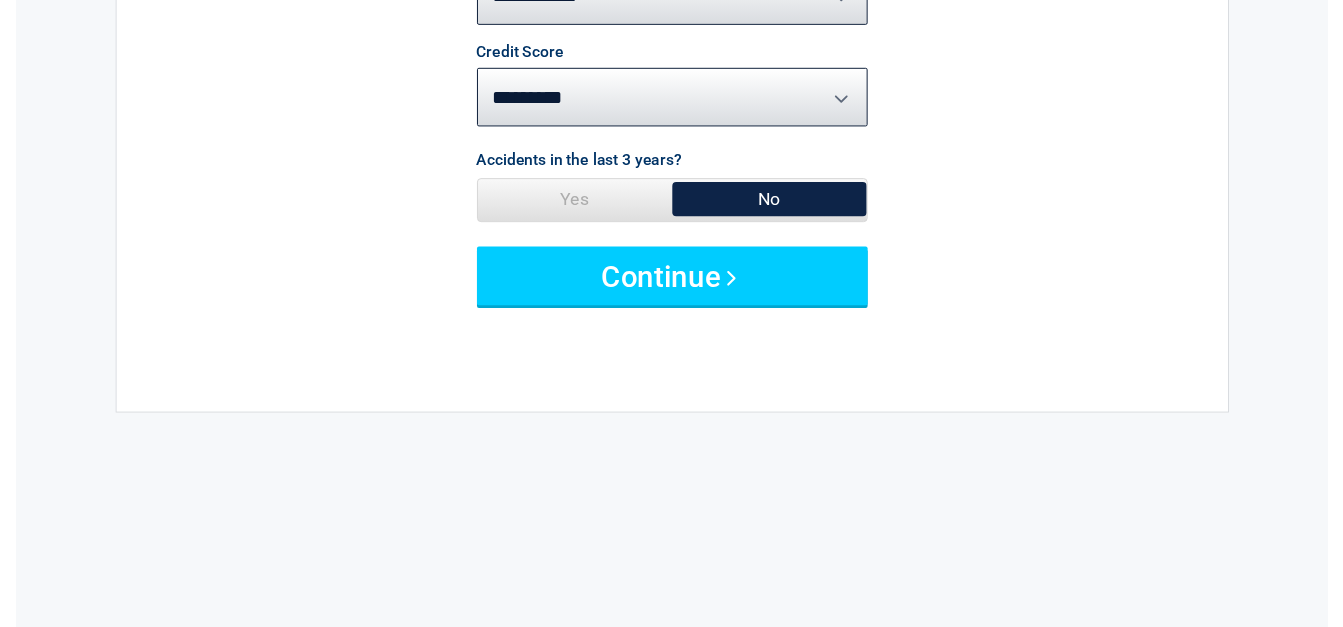 scroll, scrollTop: 375, scrollLeft: 0, axis: vertical 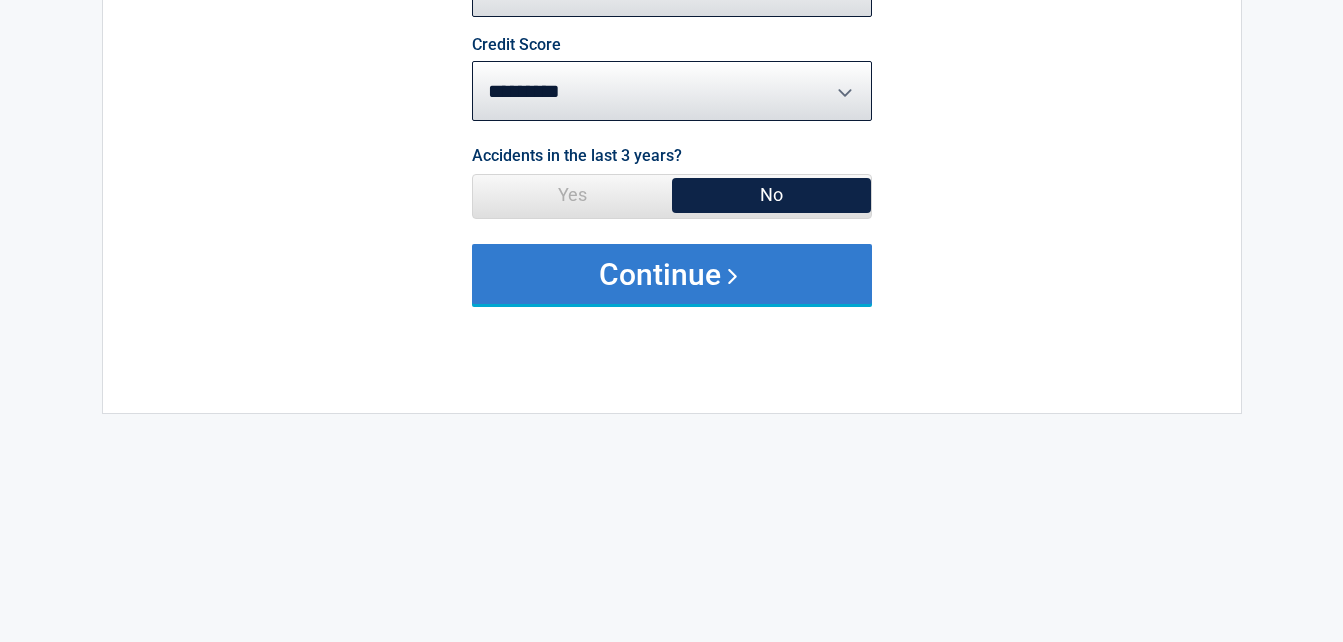 click on "Continue" at bounding box center (672, 274) 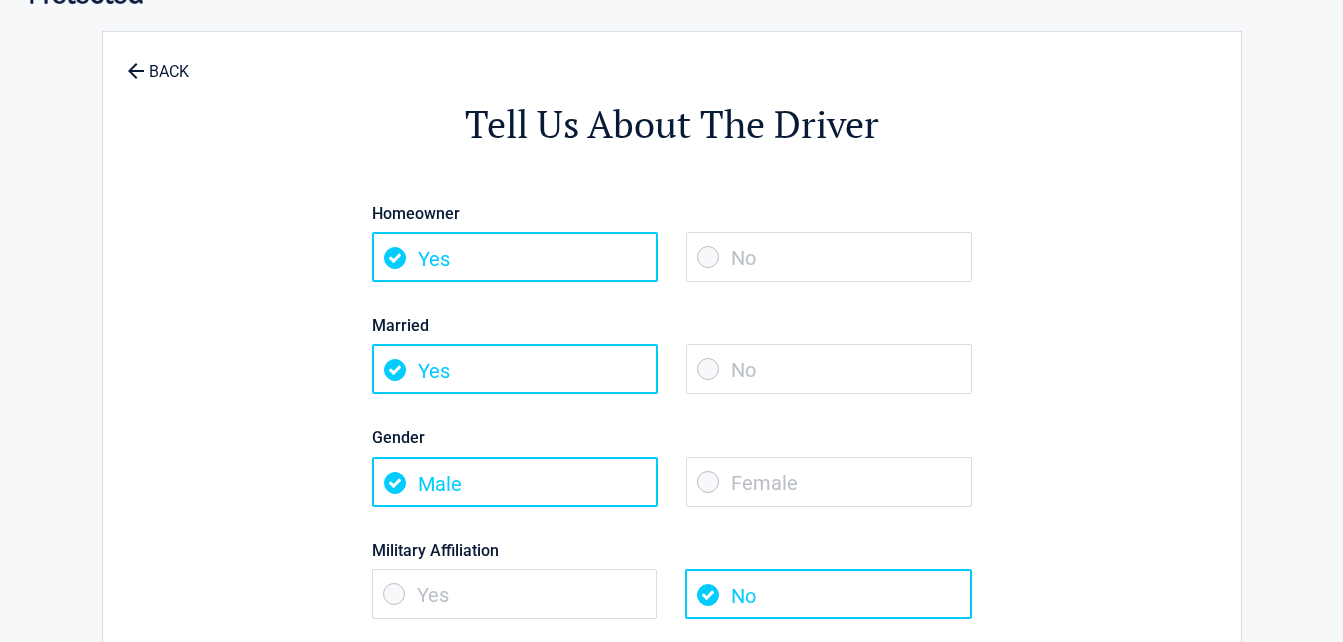 scroll, scrollTop: 0, scrollLeft: 0, axis: both 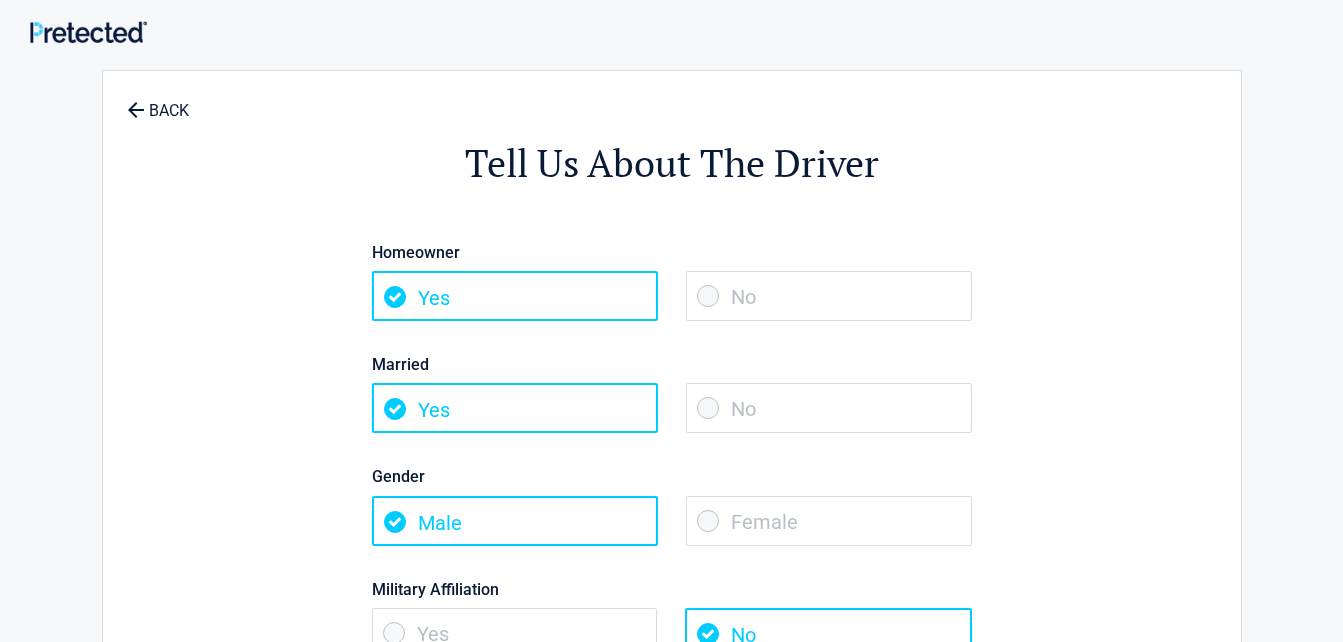 click on "Yes" at bounding box center (515, 296) 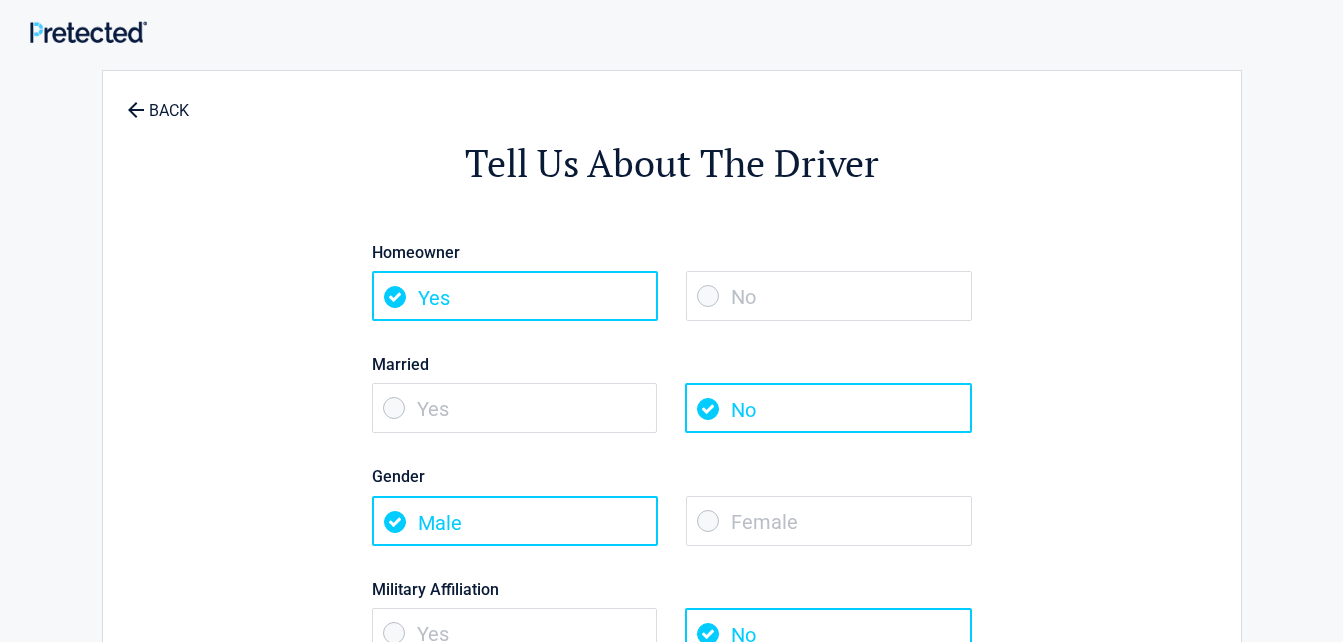 click on "Female" at bounding box center (829, 521) 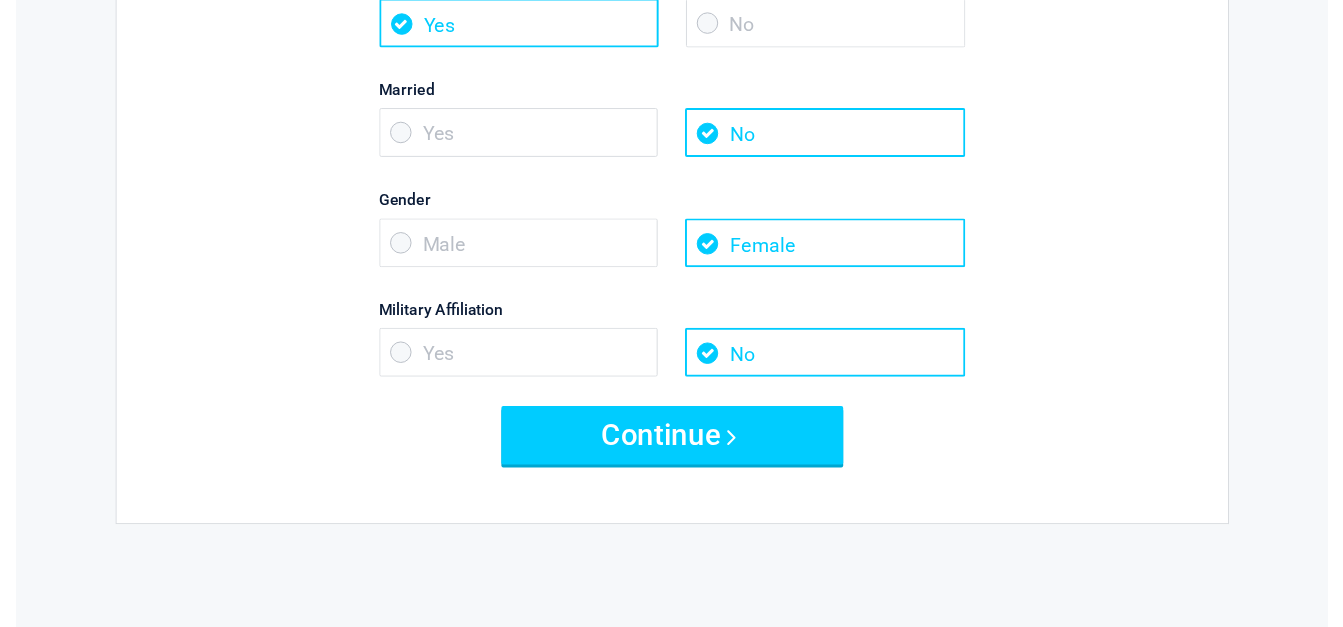 scroll, scrollTop: 331, scrollLeft: 0, axis: vertical 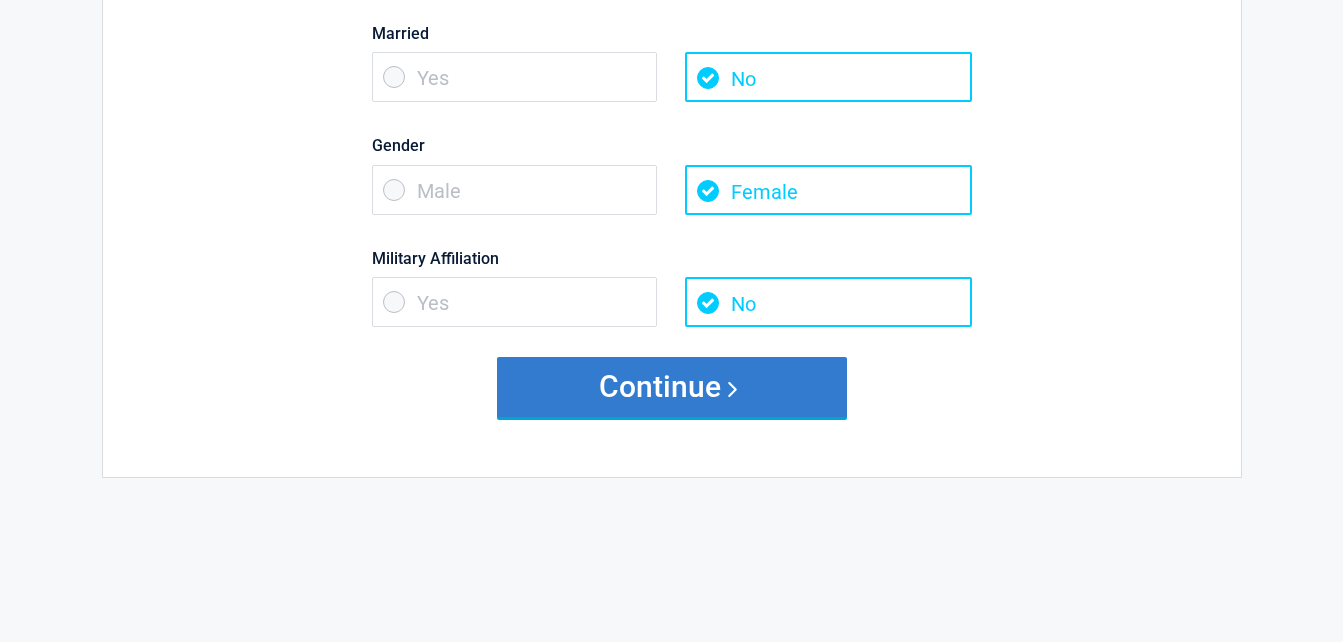click on "Continue" at bounding box center [672, 387] 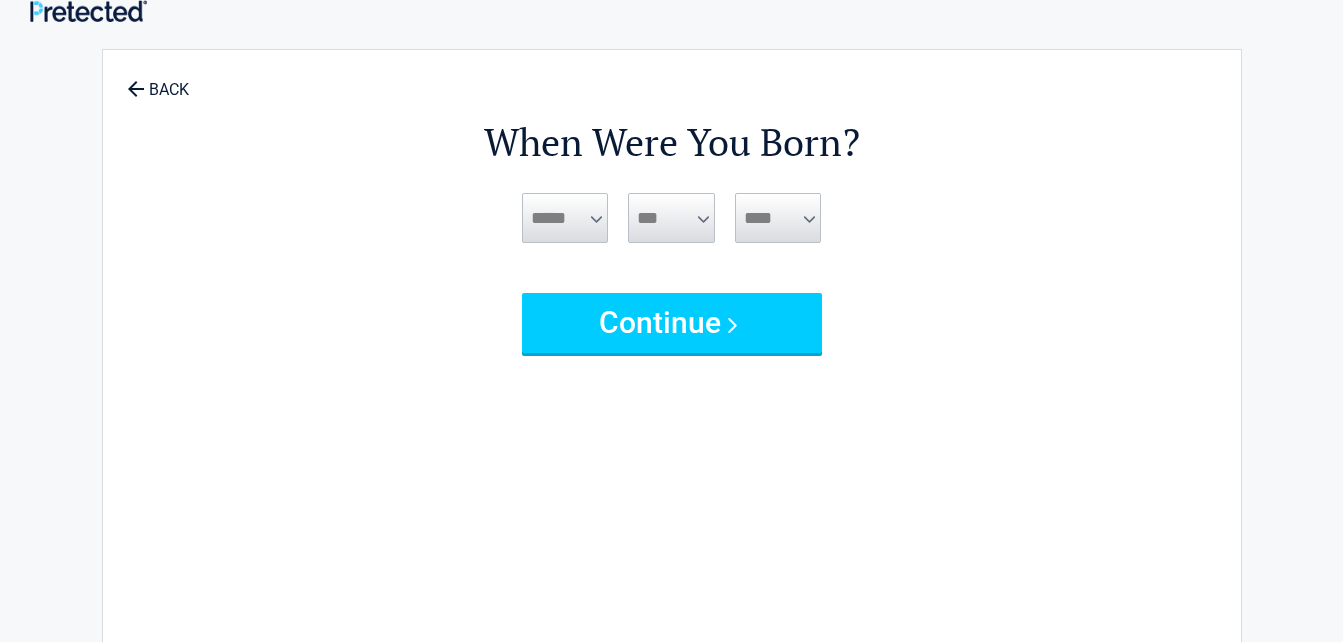 scroll, scrollTop: 0, scrollLeft: 0, axis: both 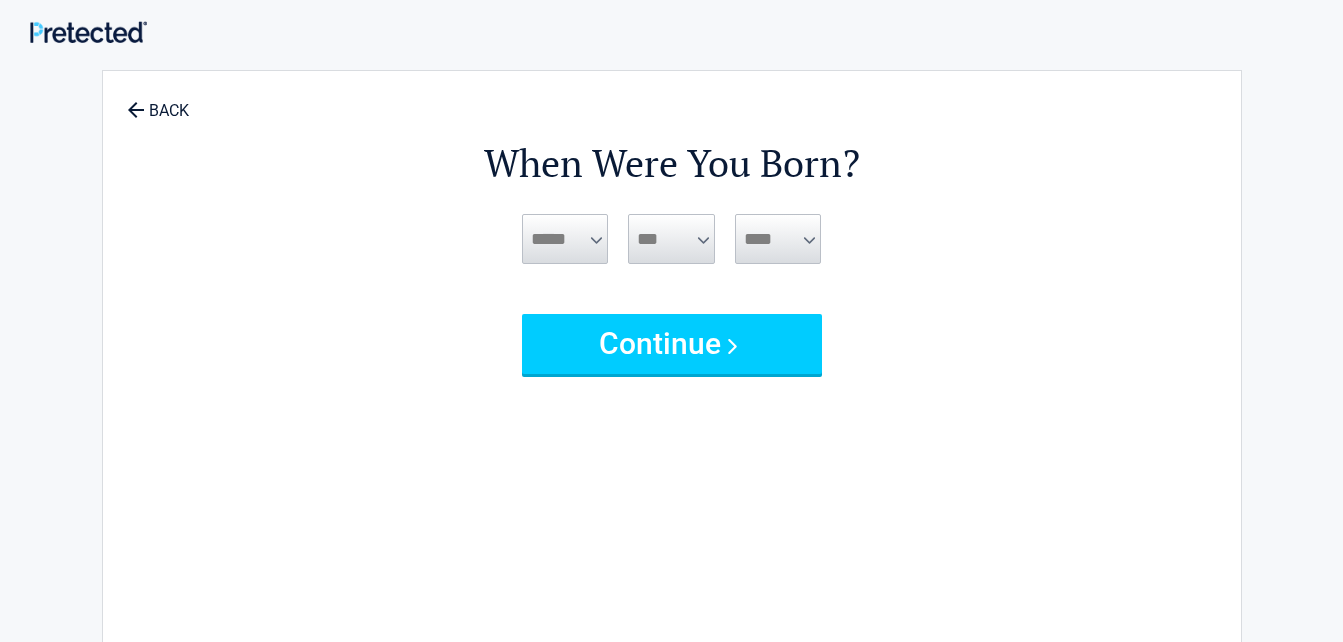 click on "*****
***
***
***
***
***
***
***
***
***
***
***
***" at bounding box center [565, 239] 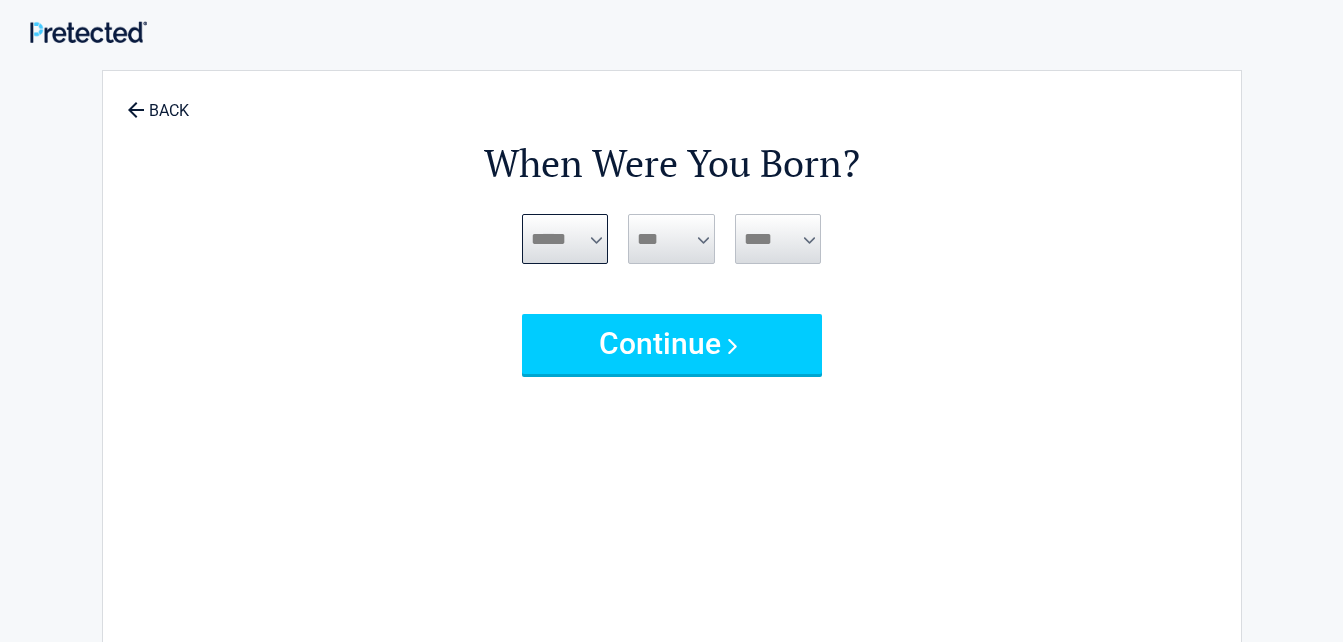 click on "*****
***
***
***
***
***
***
***
***
***
***
***
***" at bounding box center (565, 239) 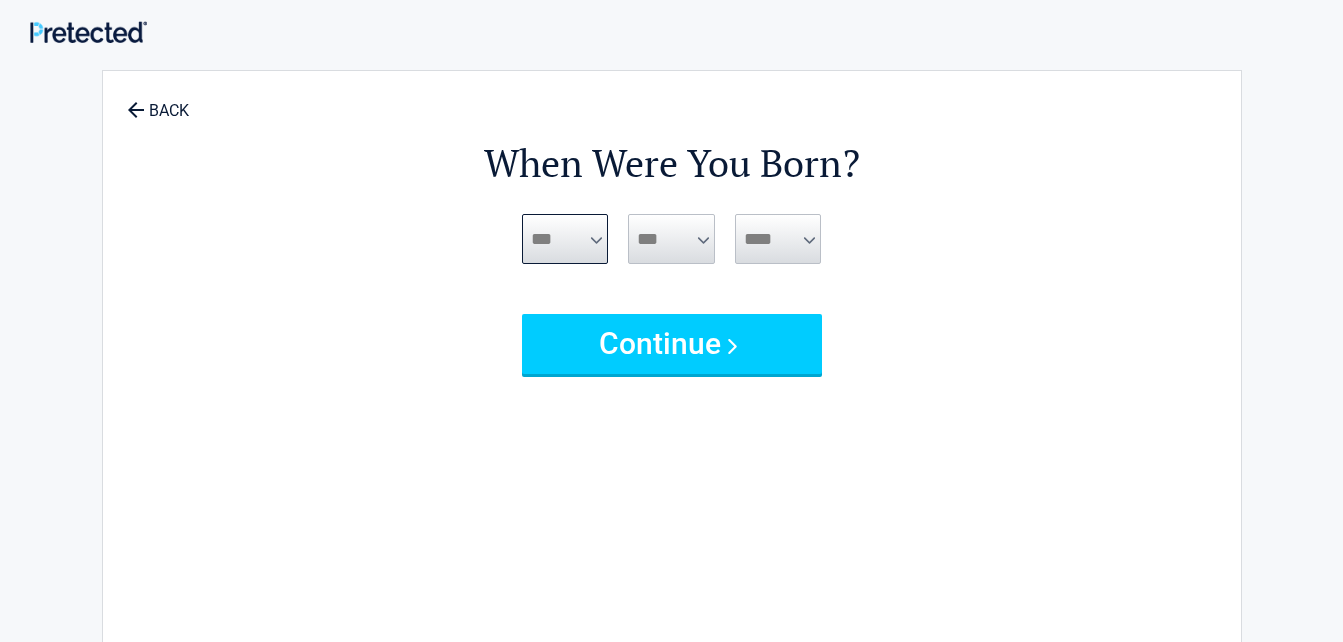 click on "*****
***
***
***
***
***
***
***
***
***
***
***
***" at bounding box center (565, 239) 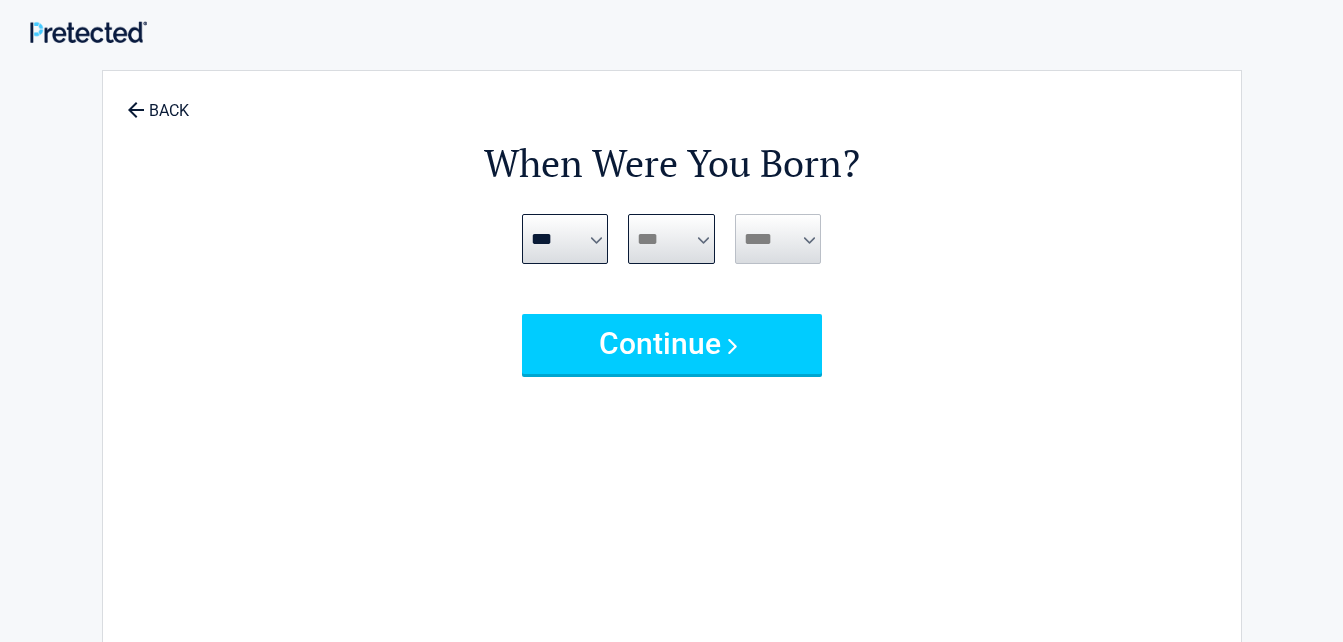 click on "*** * * * * * * * * * ** ** ** ** ** ** ** ** ** ** ** ** ** ** ** ** ** ** ** ** **" at bounding box center (671, 239) 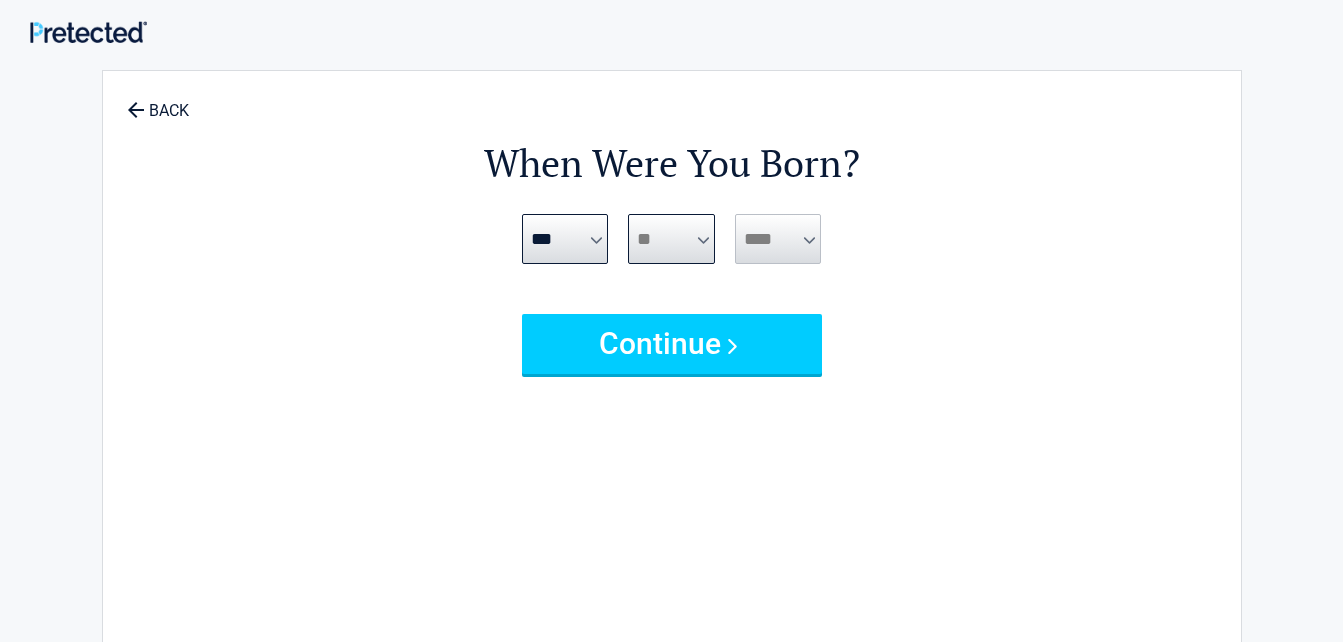 click on "*** * * * * * * * * * ** ** ** ** ** ** ** ** ** ** ** ** ** ** ** ** ** ** ** ** **" at bounding box center [671, 239] 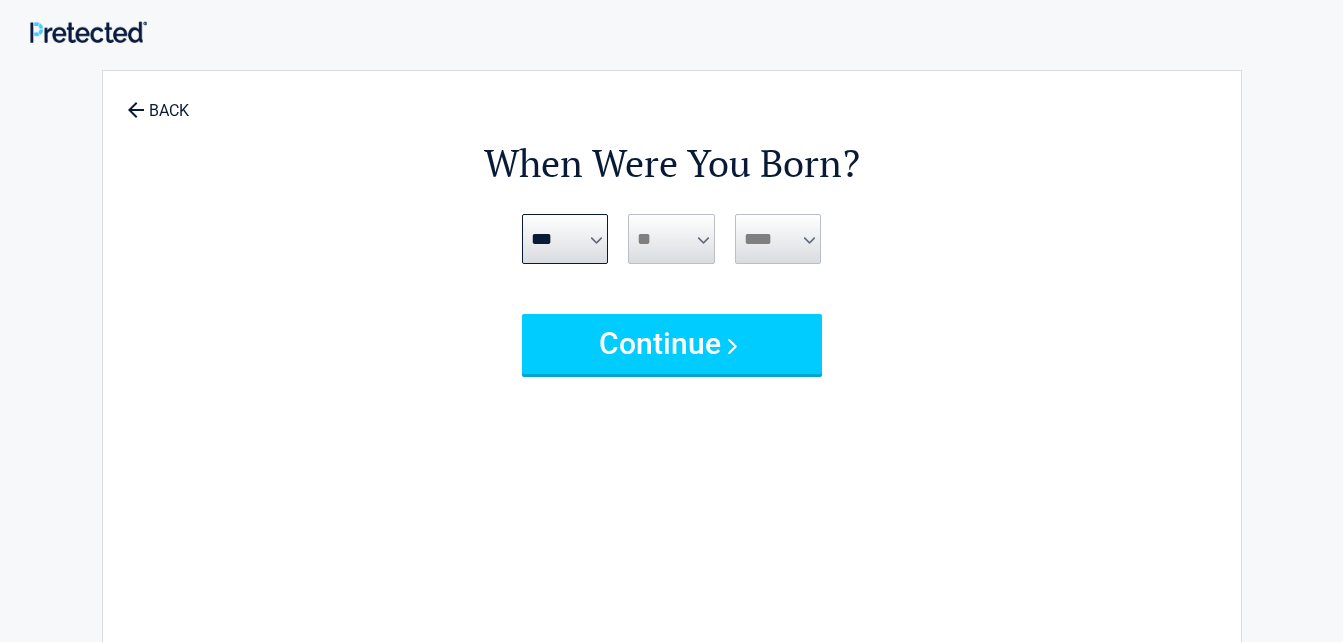click on "****
****
****
****
****
****
****
****
****
****
****
****
****
****
****
****
****
****
****
****
****
****
****
****
****
****
****
****
****
****
****
****
****
****
****
****
****
****
****
****
****
****
****
****
****
****
****
****
****
****
****
****
****
****
****
****
****
****
****
****
****
****
**** ****" at bounding box center [778, 239] 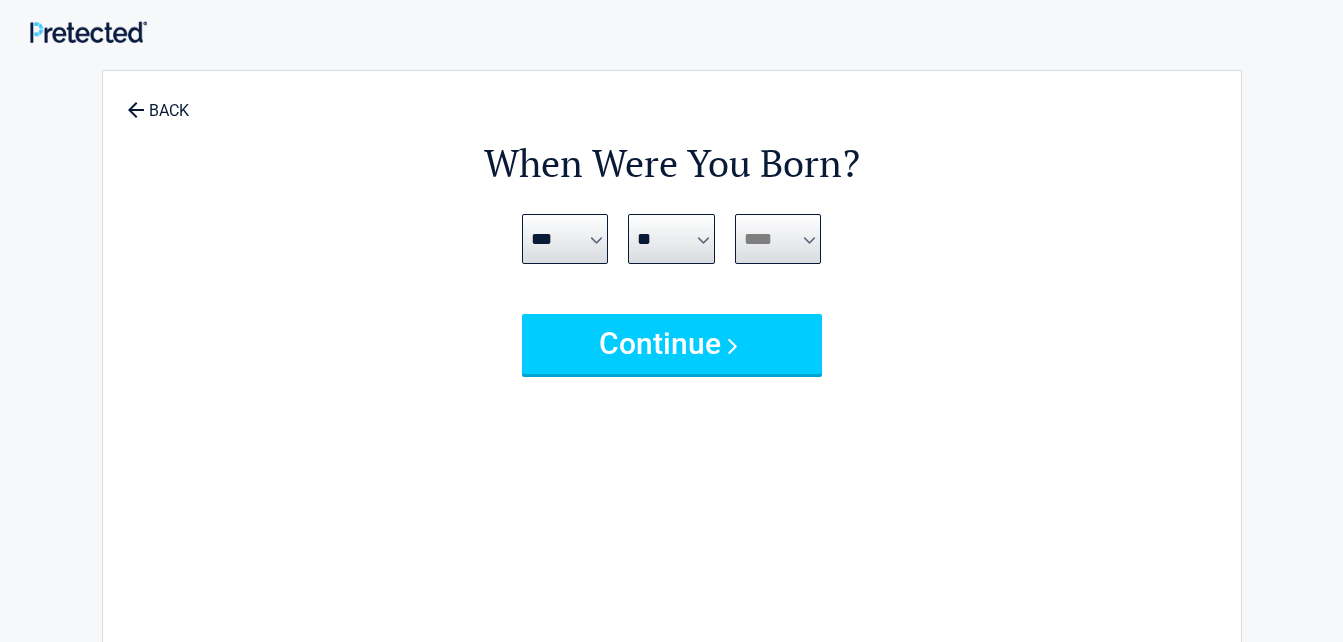 click on "****
****
****
****
****
****
****
****
****
****
****
****
****
****
****
****
****
****
****
****
****
****
****
****
****
****
****
****
****
****
****
****
****
****
****
****
****
****
****
****
****
****
****
****
****
****
****
****
****
****
****
****
****
****
****
****
****
****
****
****
****
****
****
****" at bounding box center [778, 239] 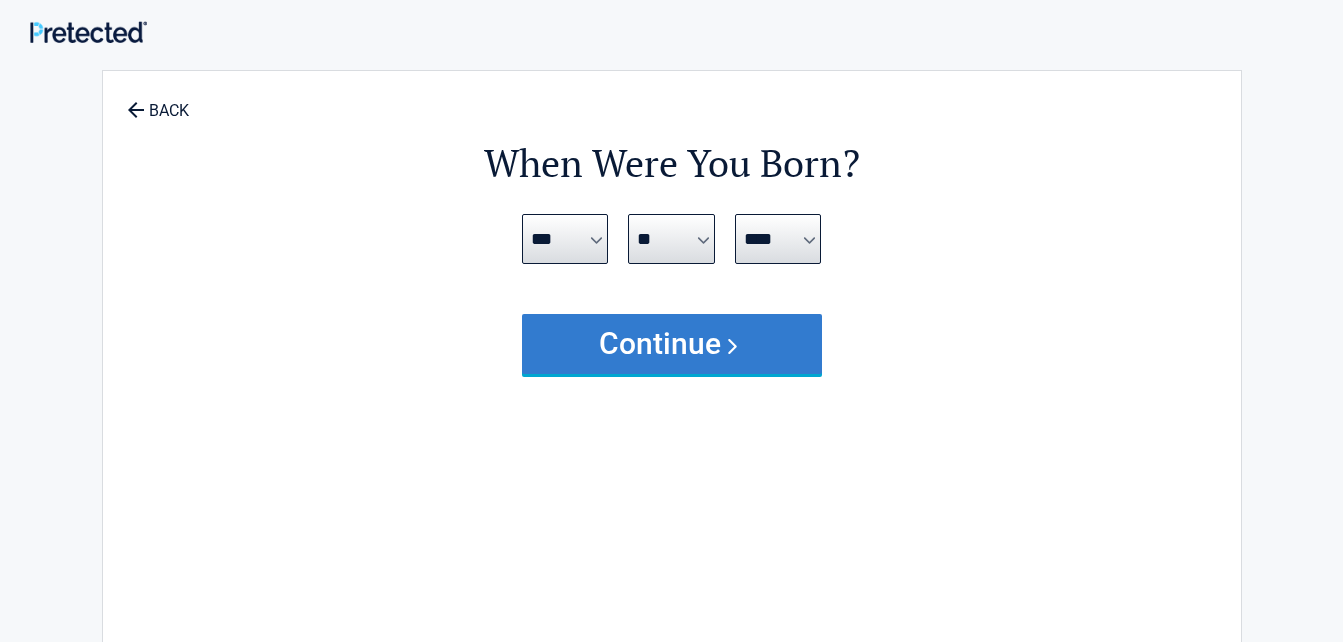 click on "Continue" at bounding box center (672, 344) 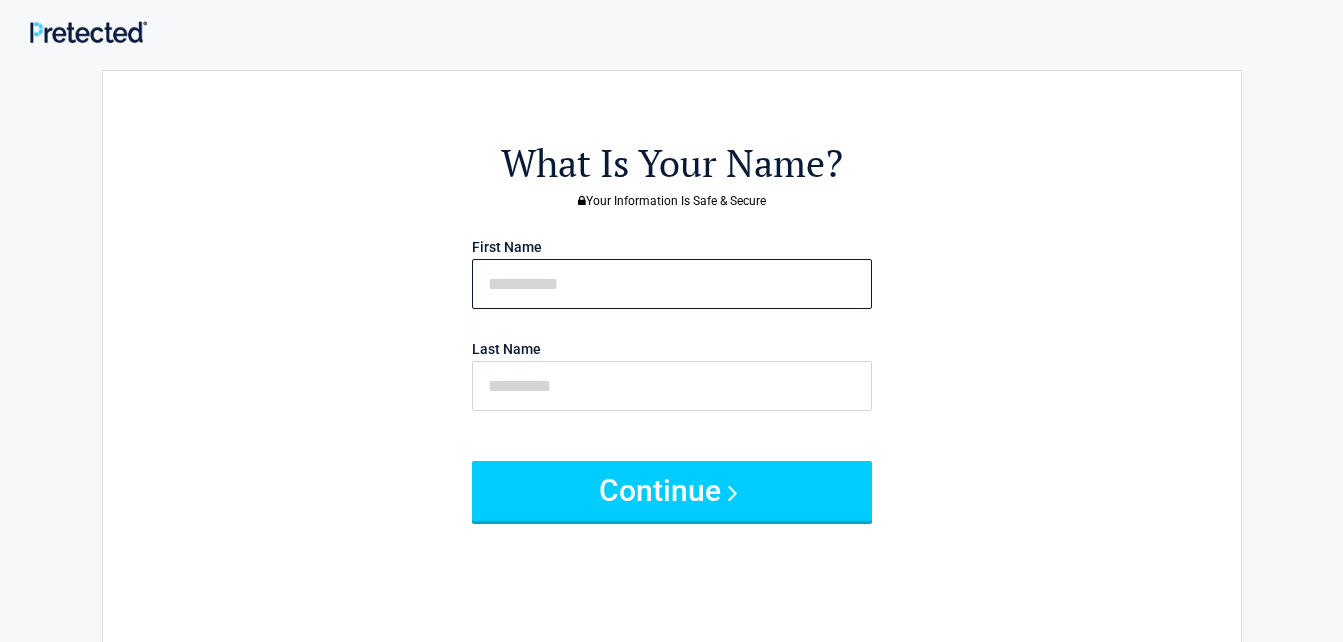 click at bounding box center [672, 284] 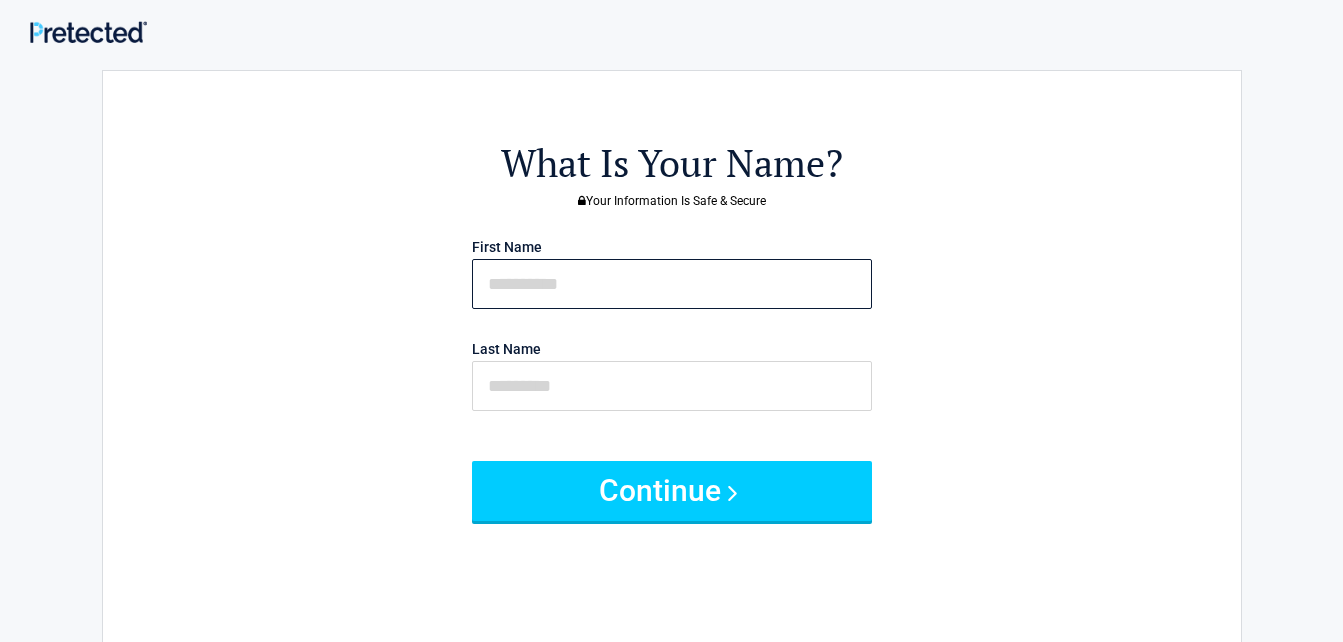 type on "*******" 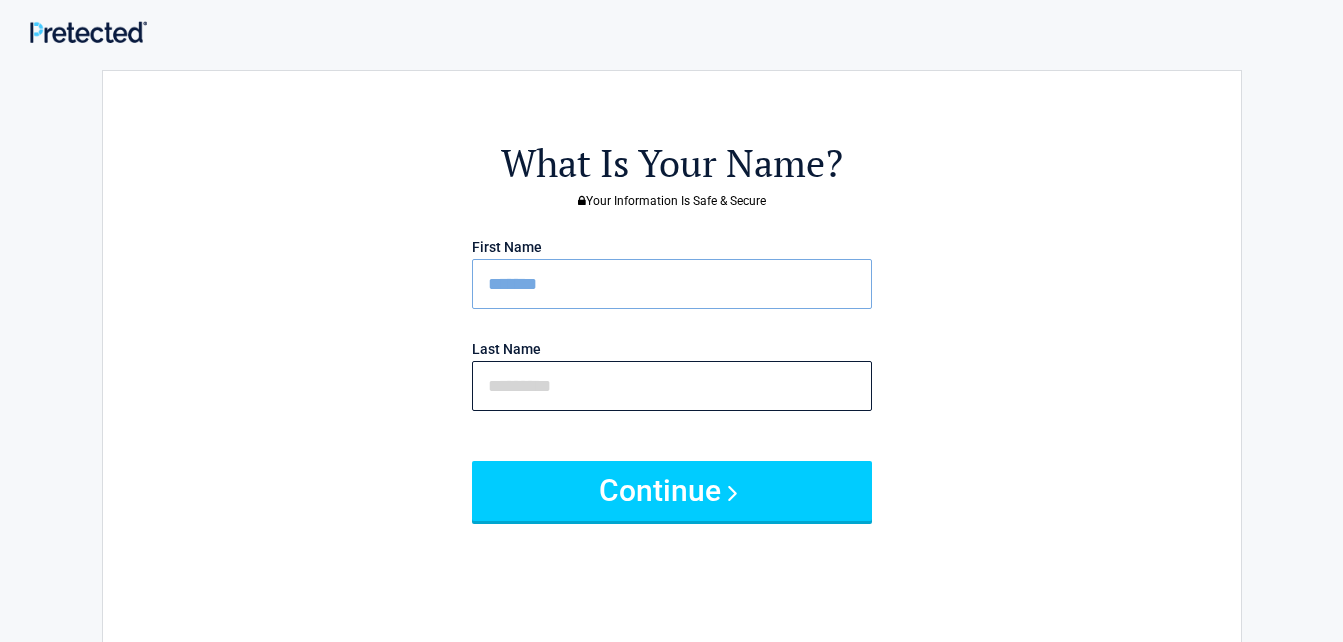 click at bounding box center [672, 386] 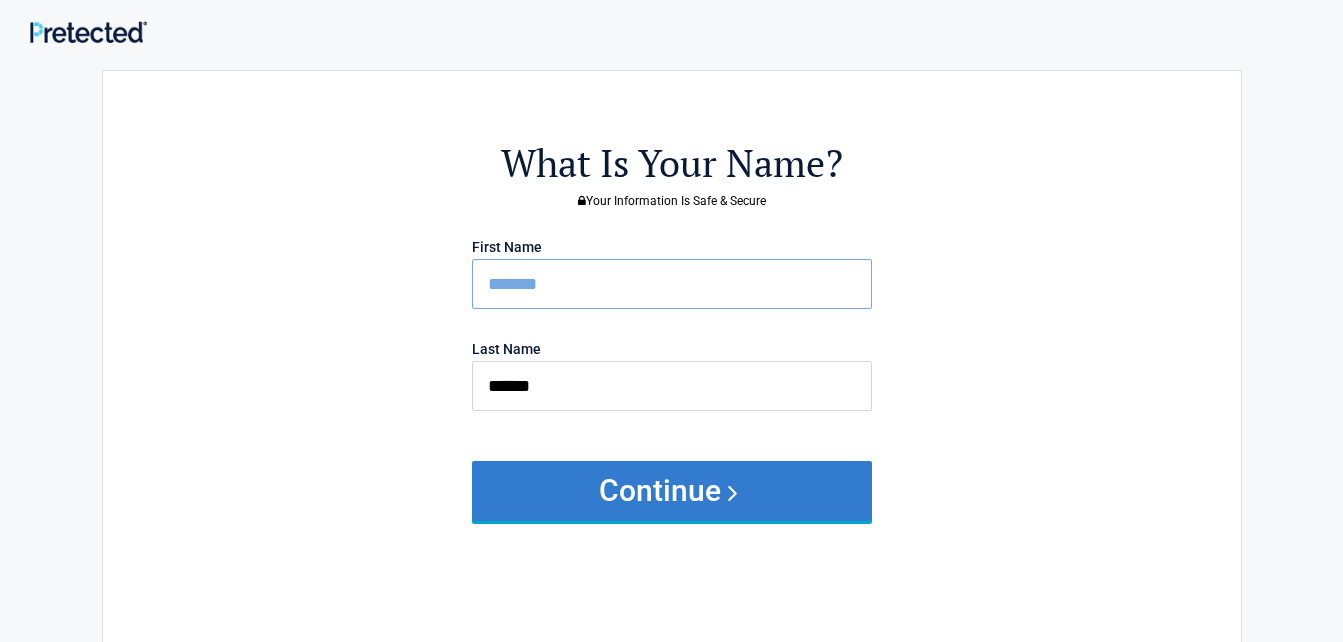 click on "Continue" at bounding box center (672, 491) 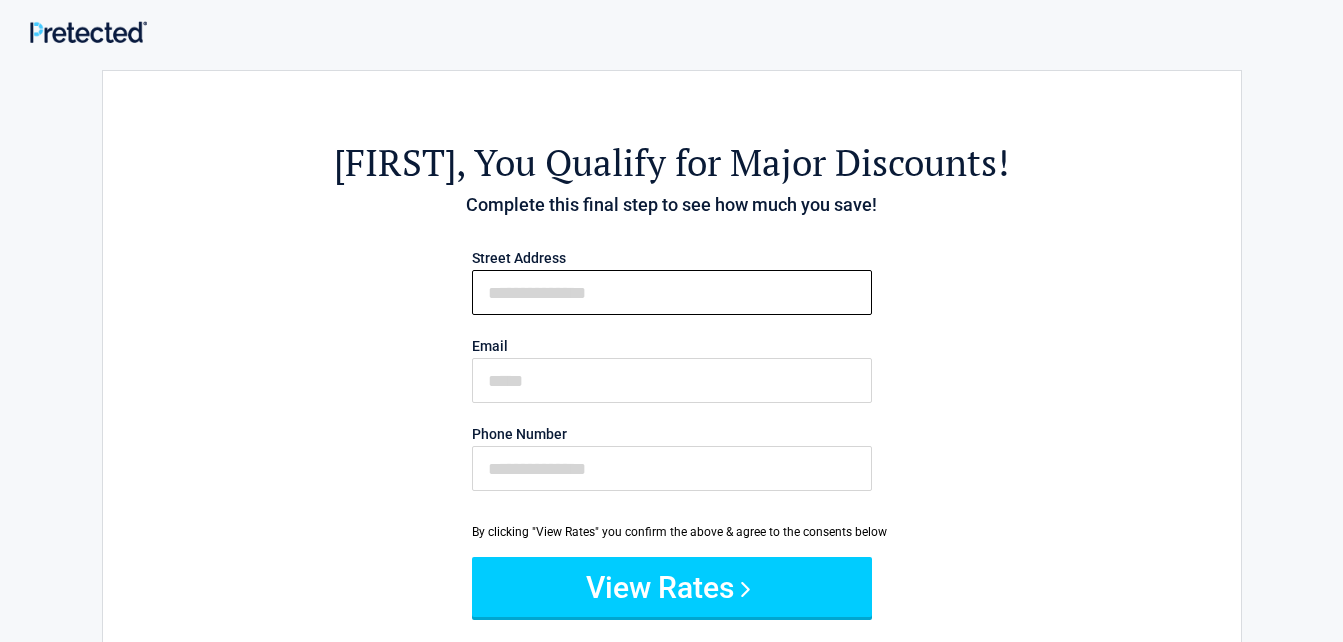 click on "First Name" at bounding box center [672, 292] 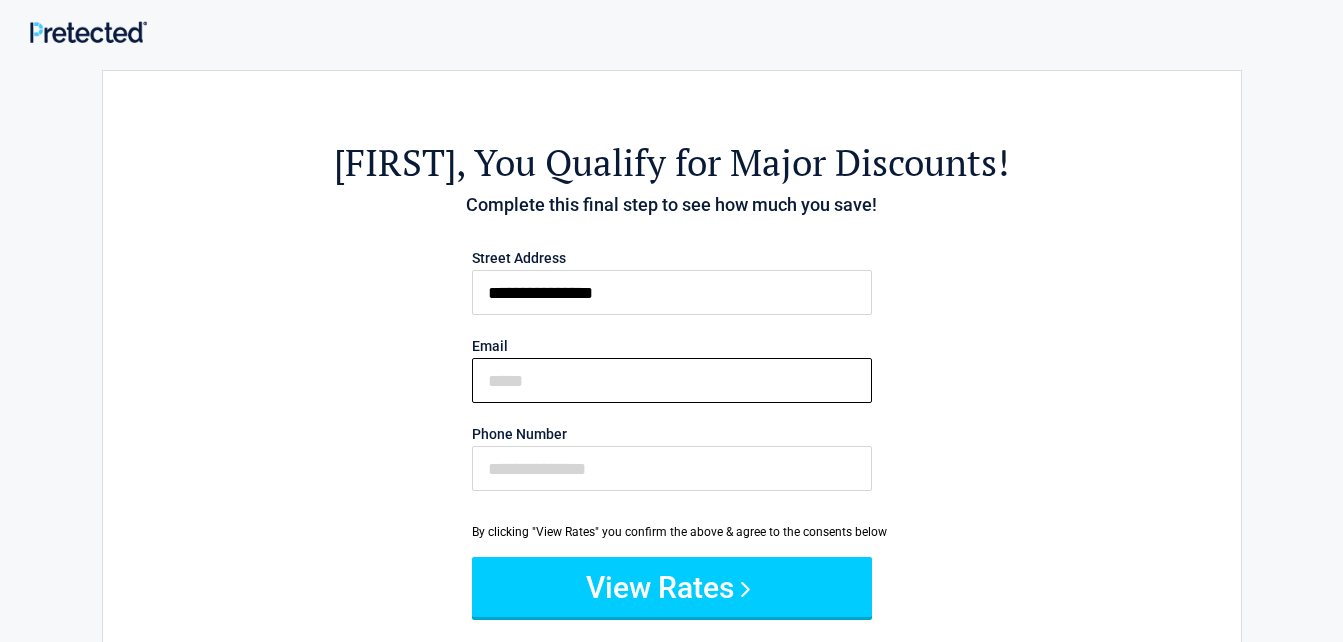 type on "**********" 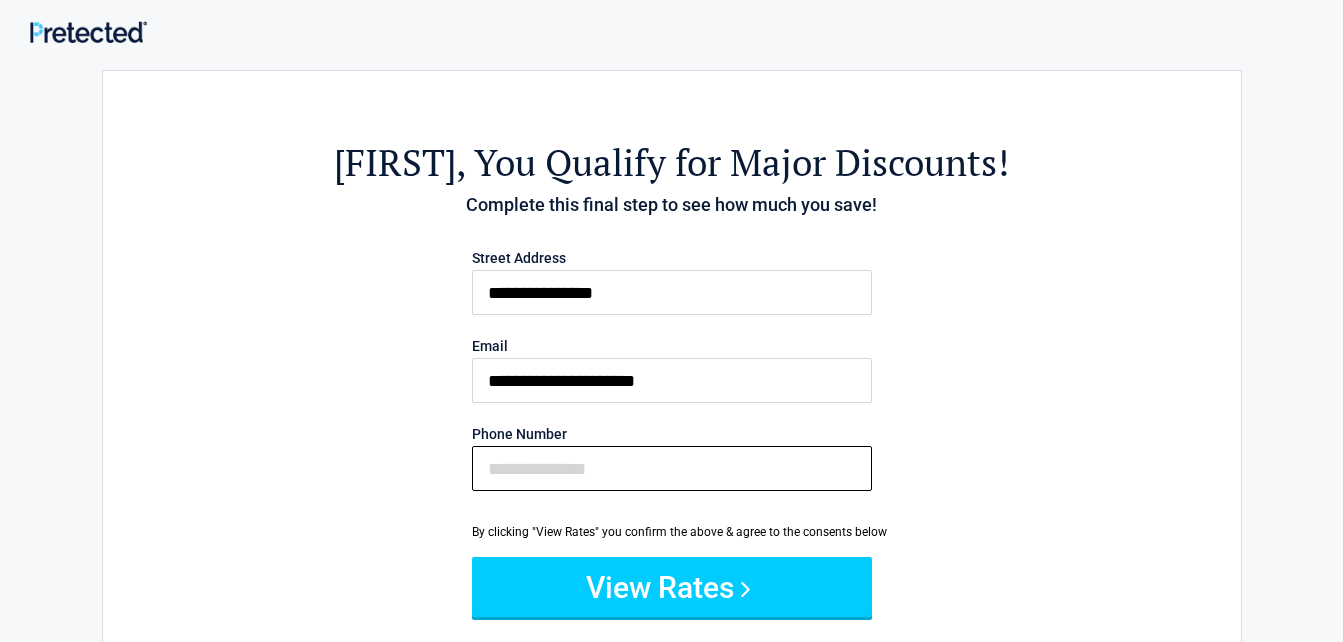 type on "**********" 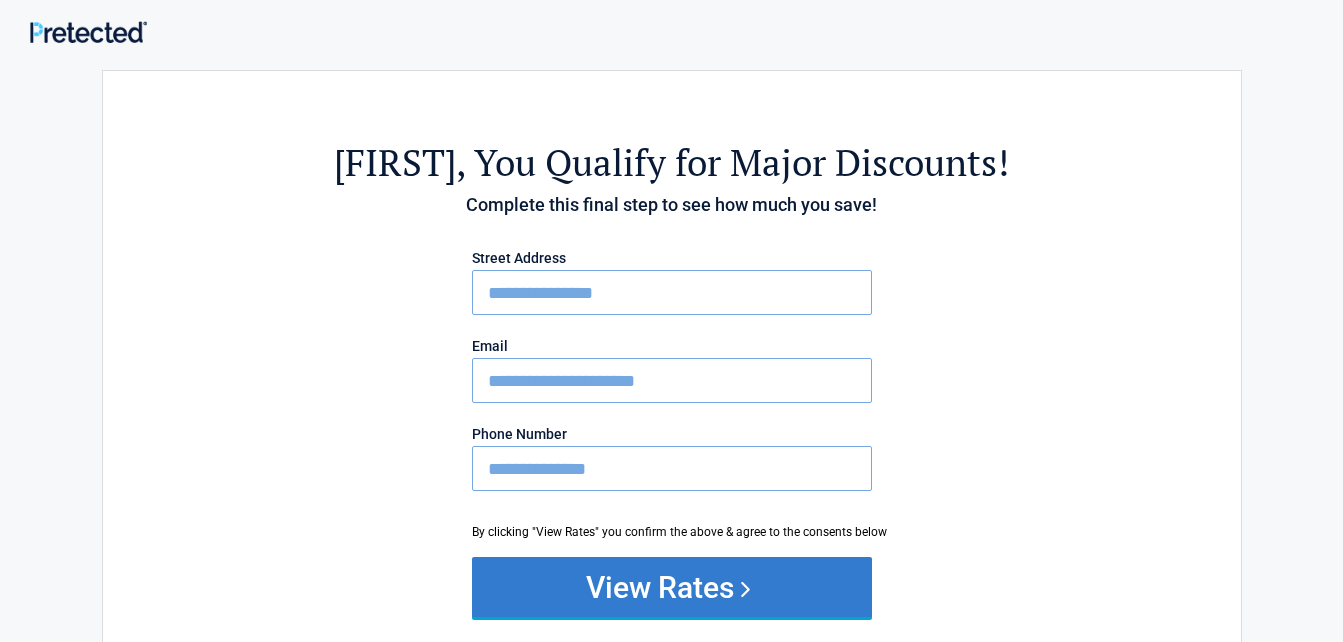 click on "View Rates" at bounding box center [672, 587] 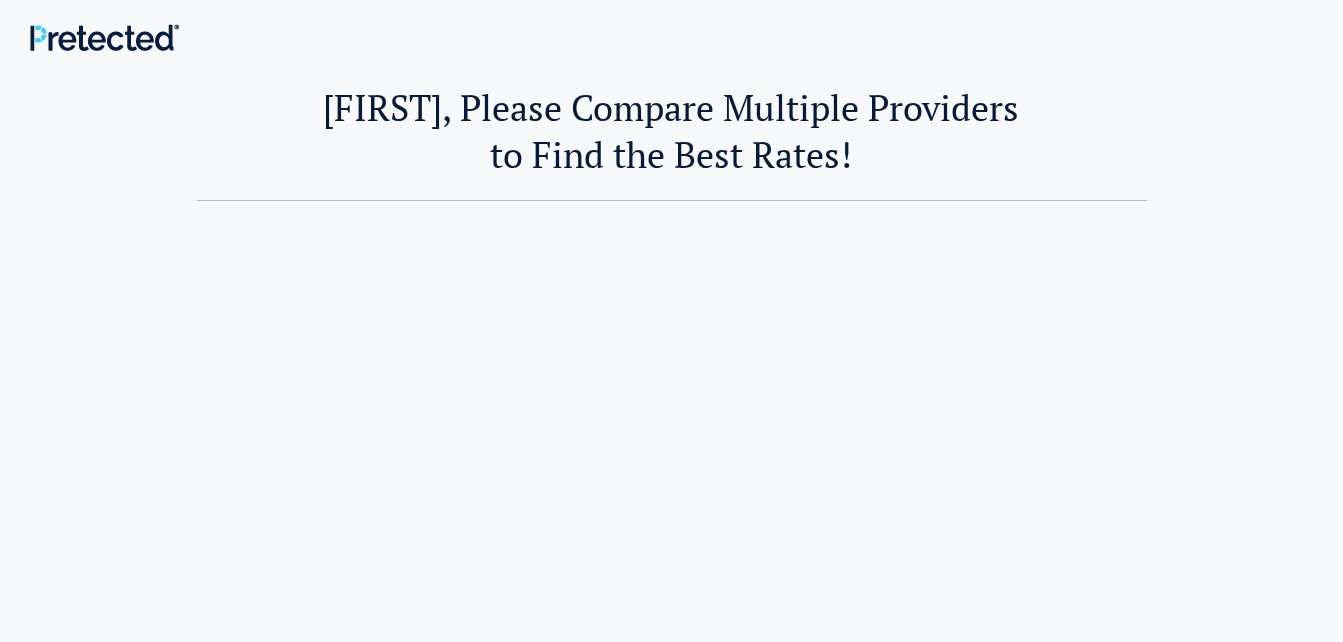 scroll, scrollTop: 0, scrollLeft: 0, axis: both 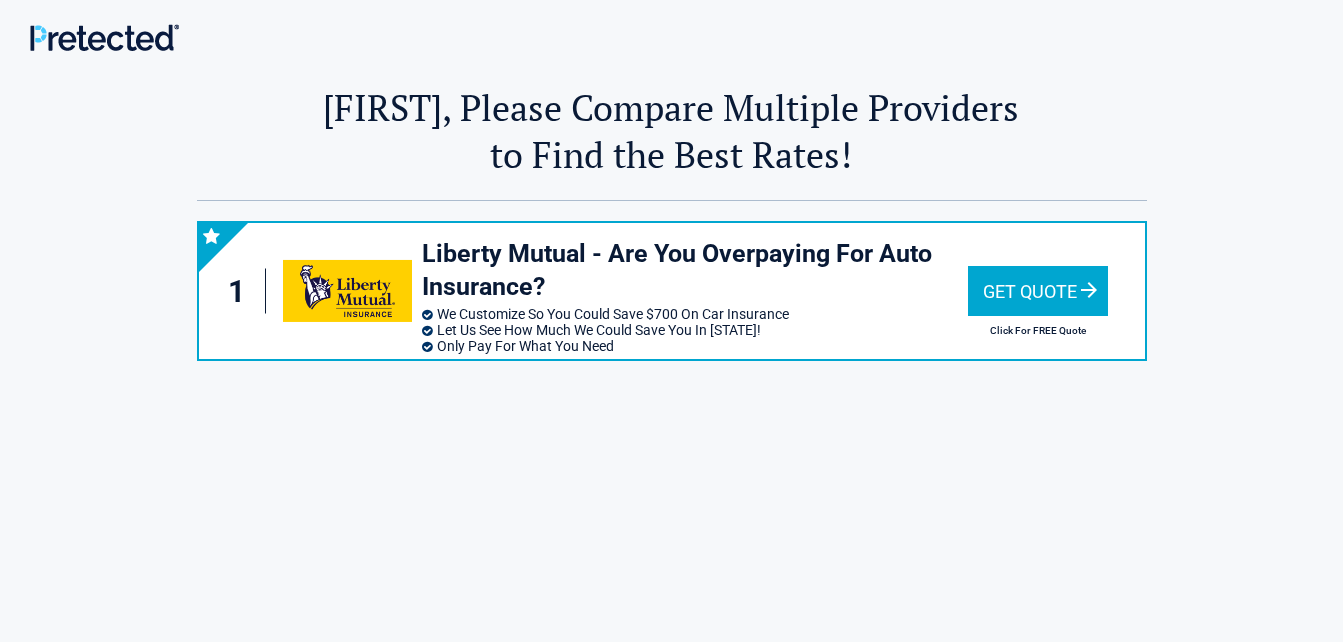 click on "Get Quote" at bounding box center (1038, 291) 